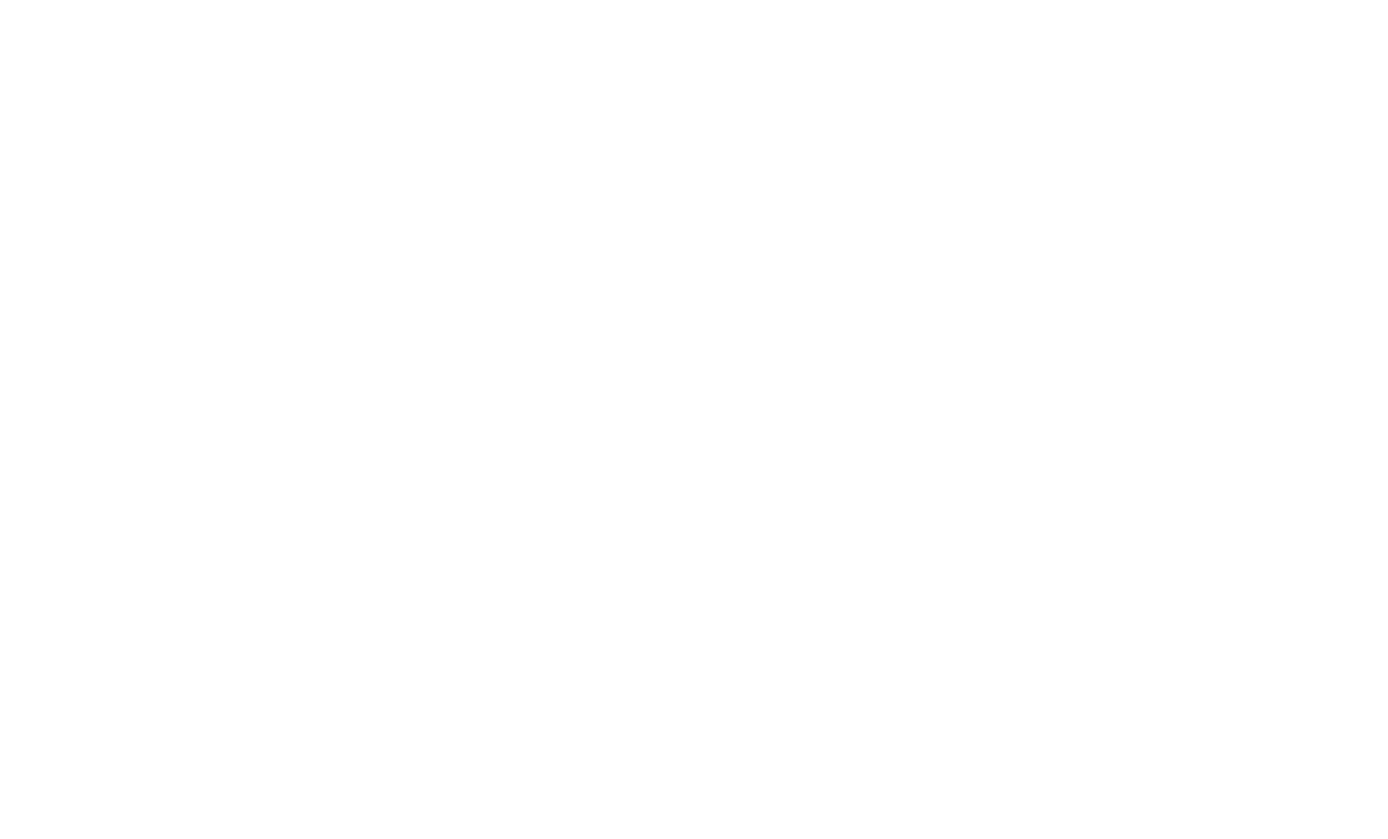 scroll, scrollTop: 0, scrollLeft: 0, axis: both 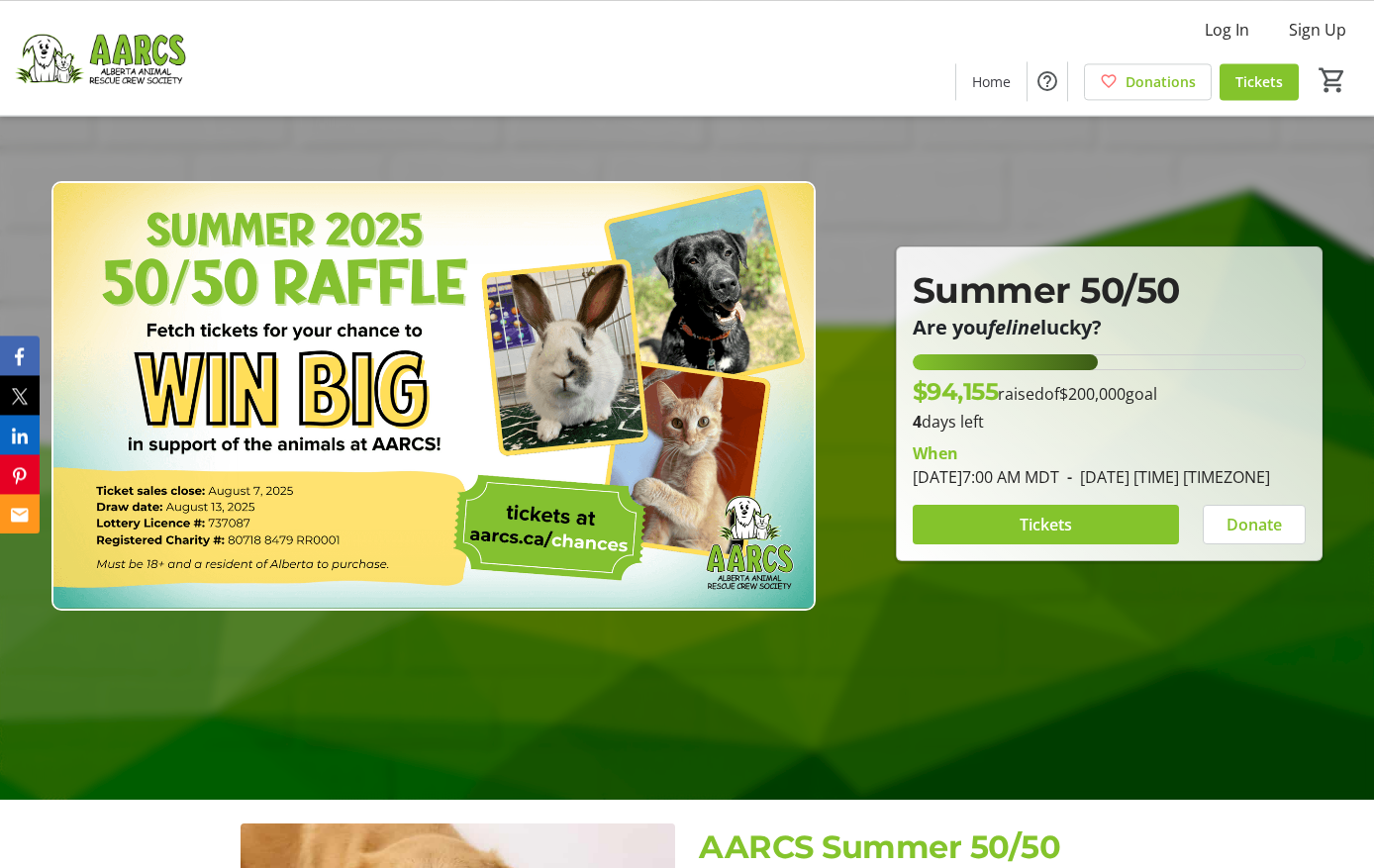 click on "Tickets" at bounding box center (1045, 525) 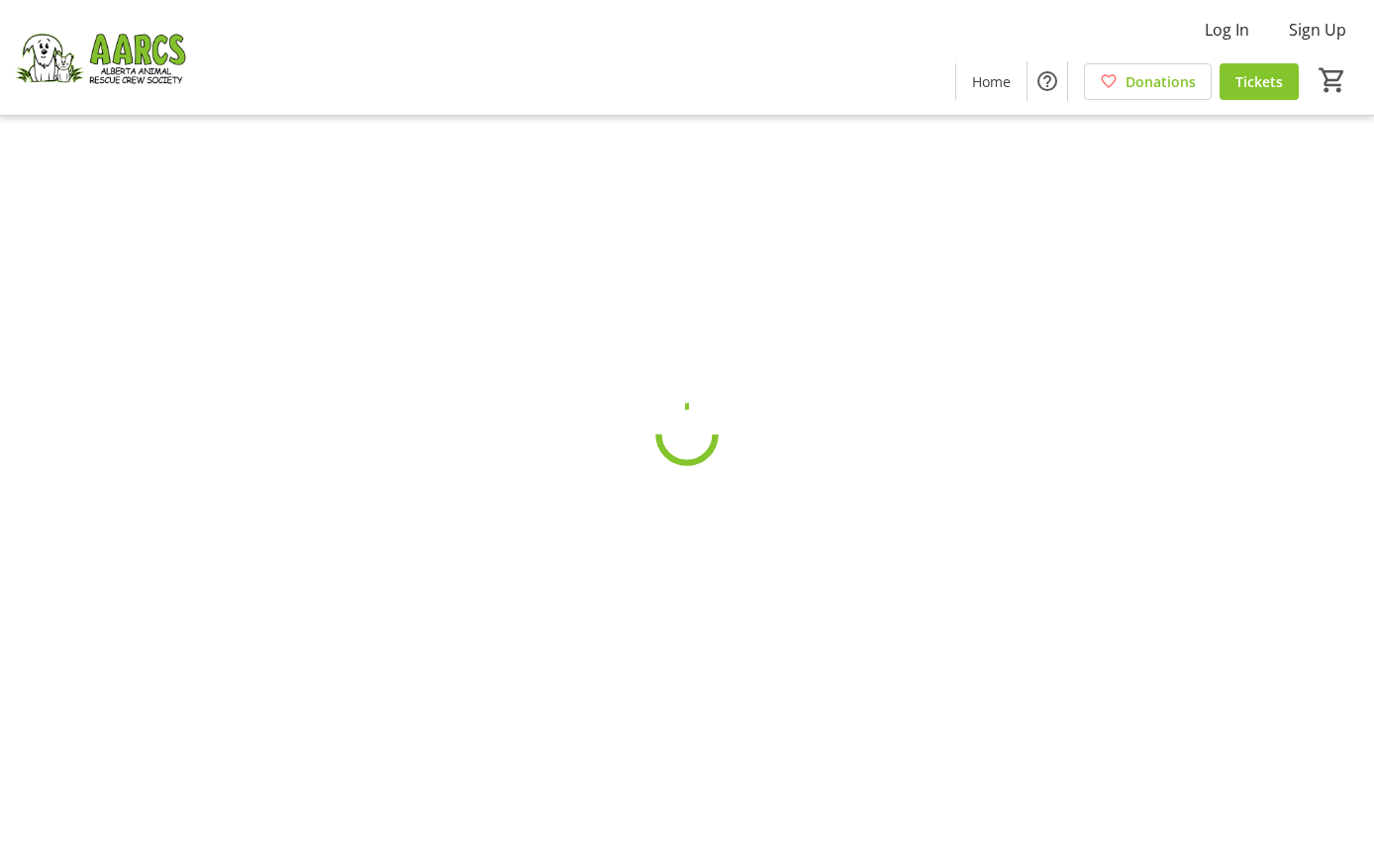 scroll, scrollTop: 36, scrollLeft: 0, axis: vertical 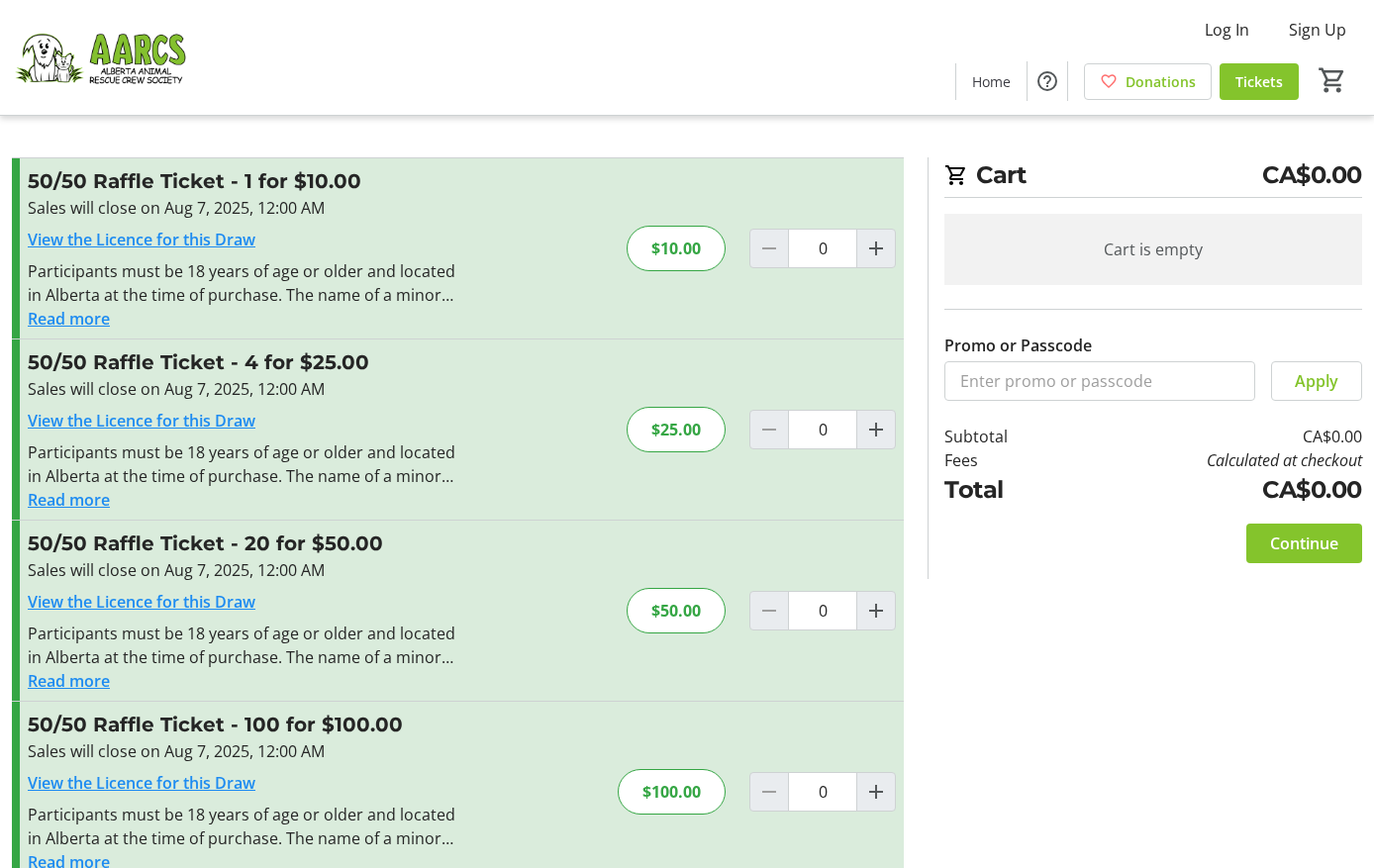 click 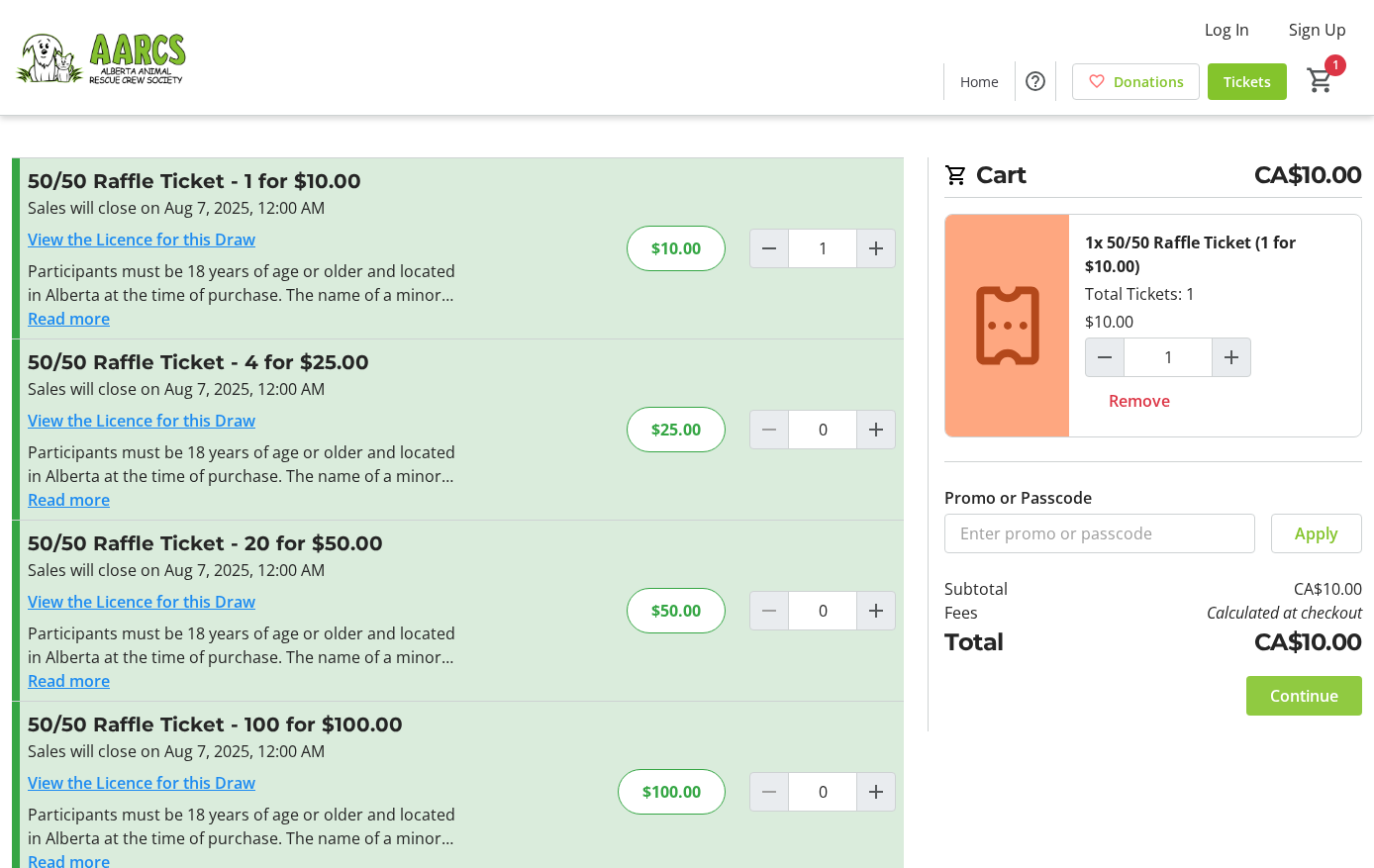 click on "Continue" 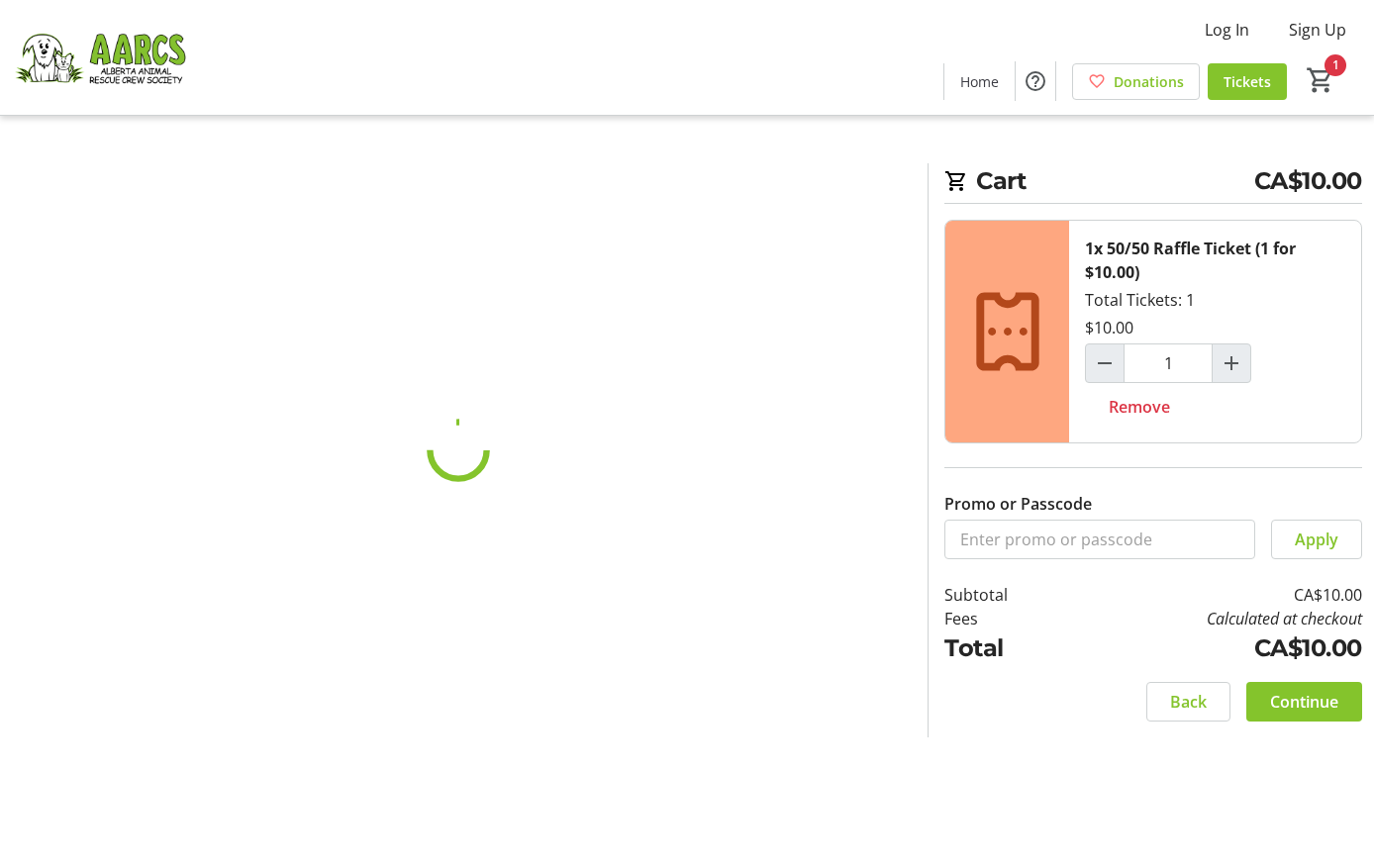 scroll, scrollTop: 36, scrollLeft: 0, axis: vertical 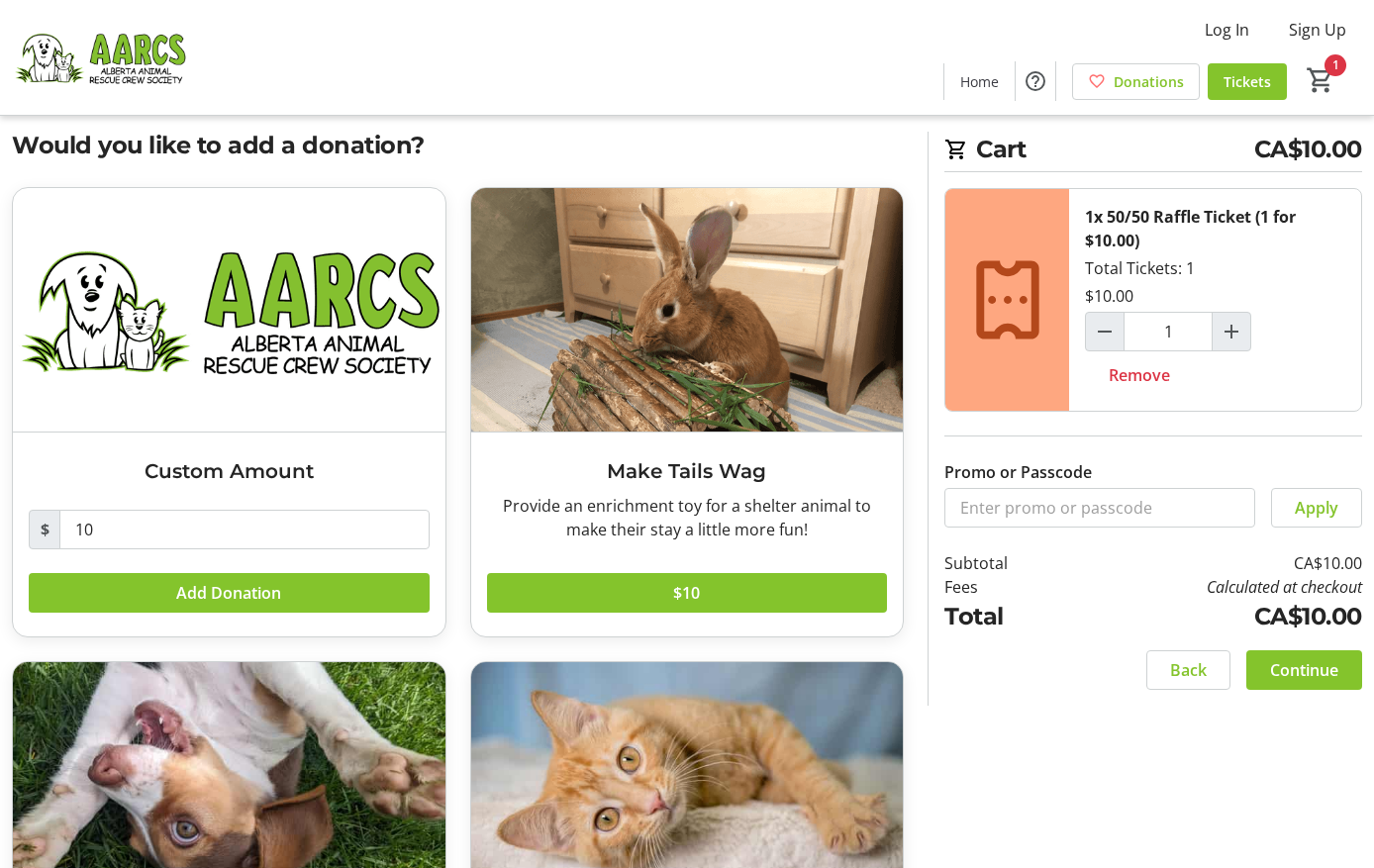 click 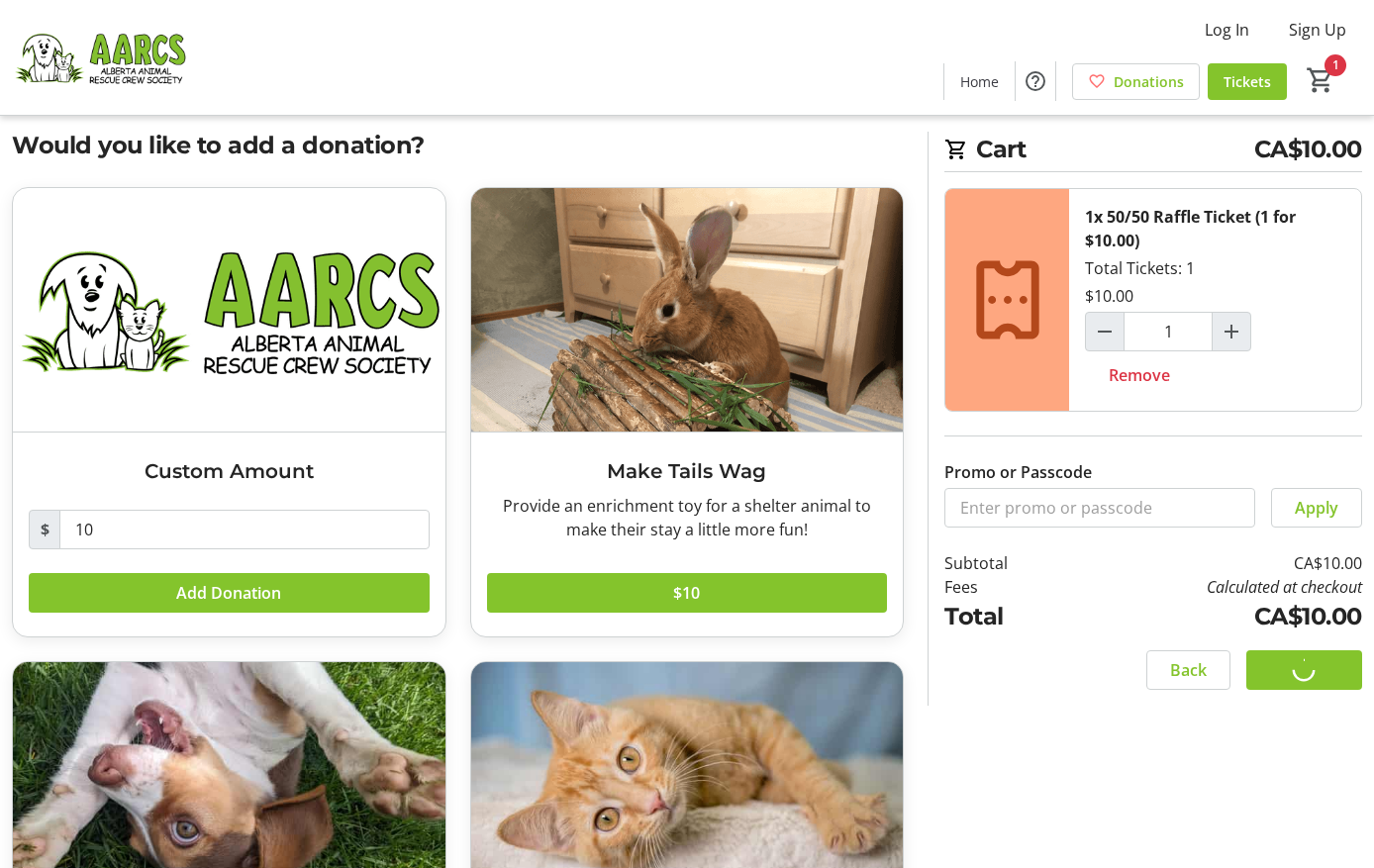 scroll, scrollTop: 0, scrollLeft: 0, axis: both 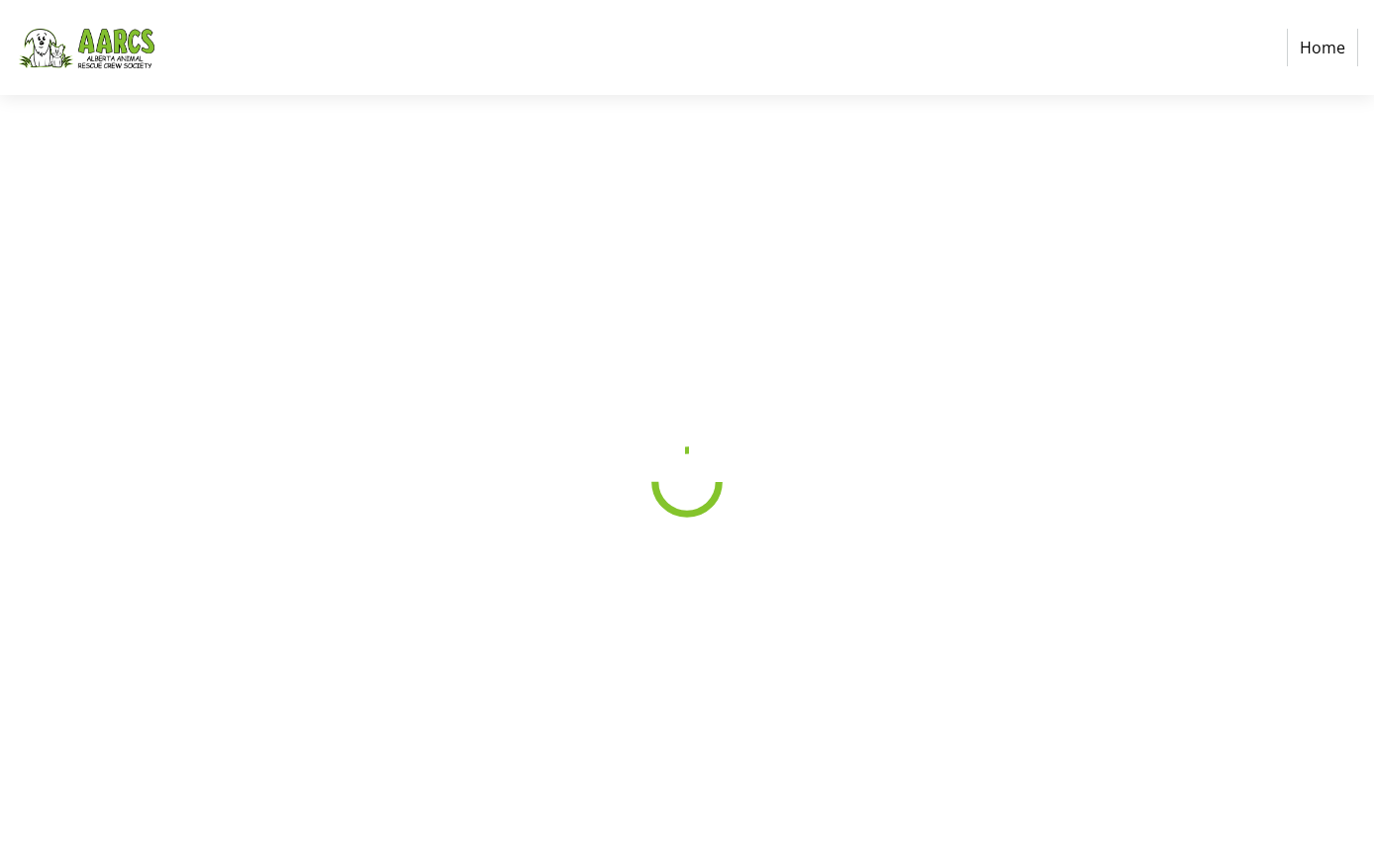 select on "CA" 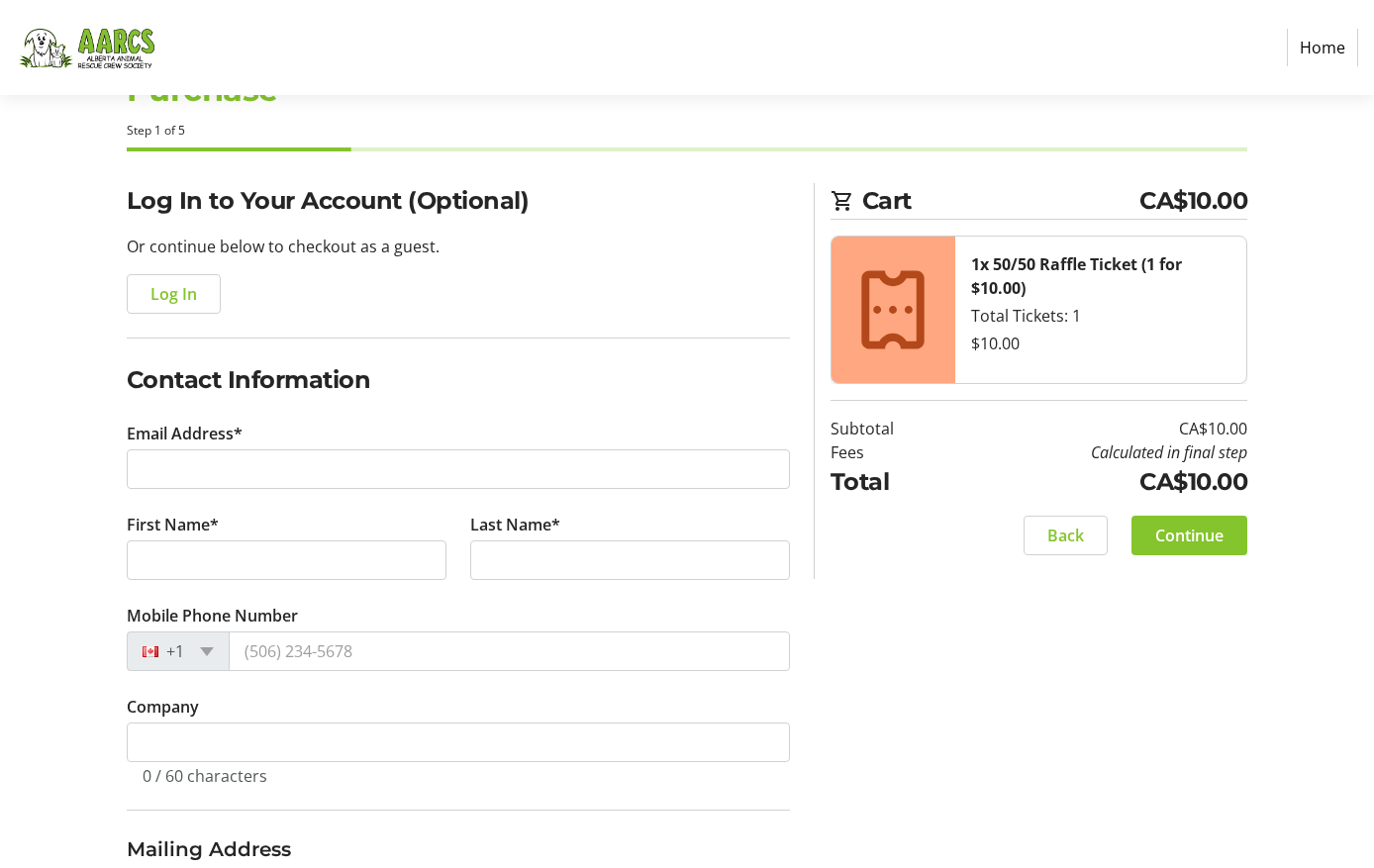 scroll, scrollTop: 79, scrollLeft: 0, axis: vertical 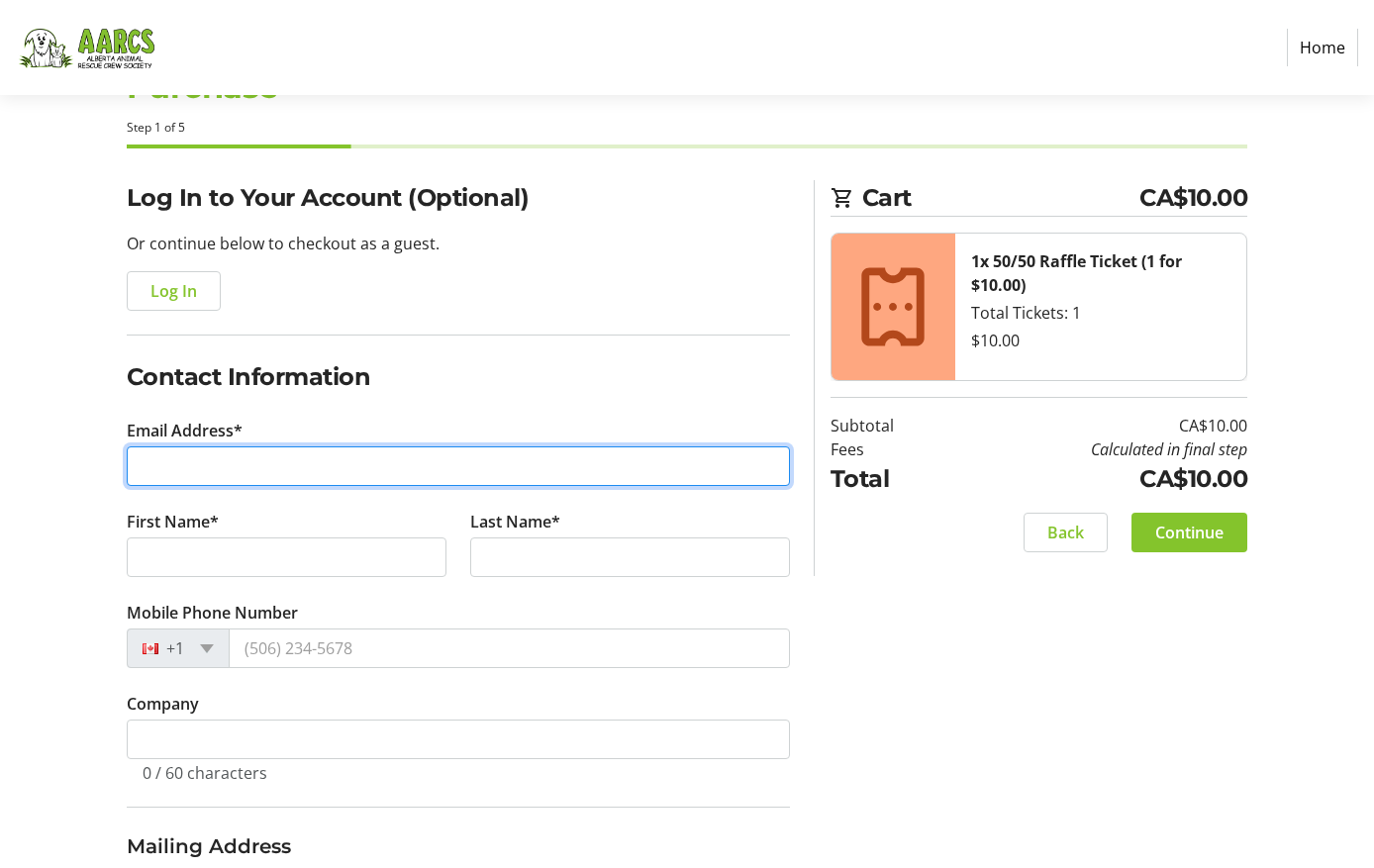 click on "Email Address*" at bounding box center (458, 466) 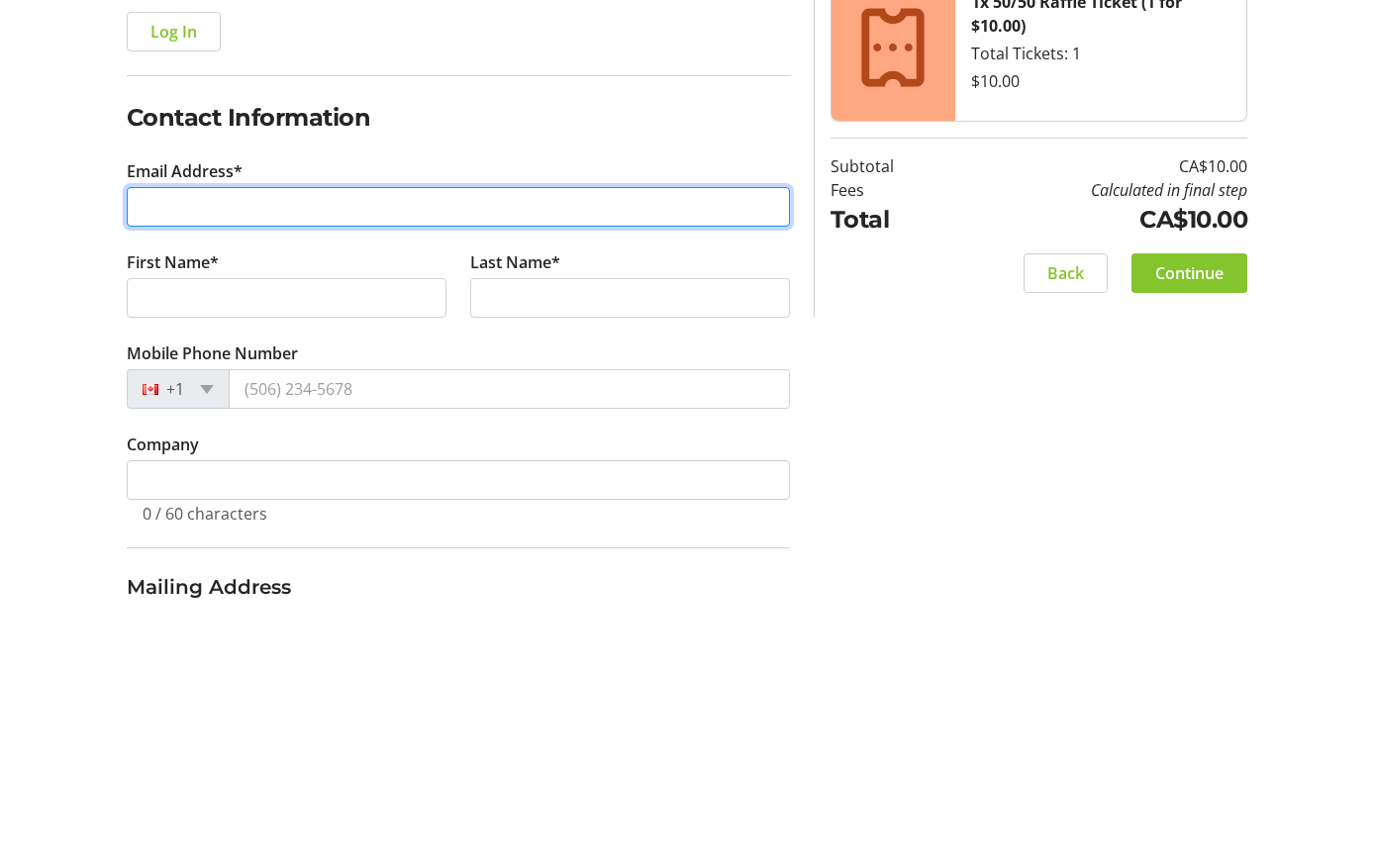 type on "[EMAIL]" 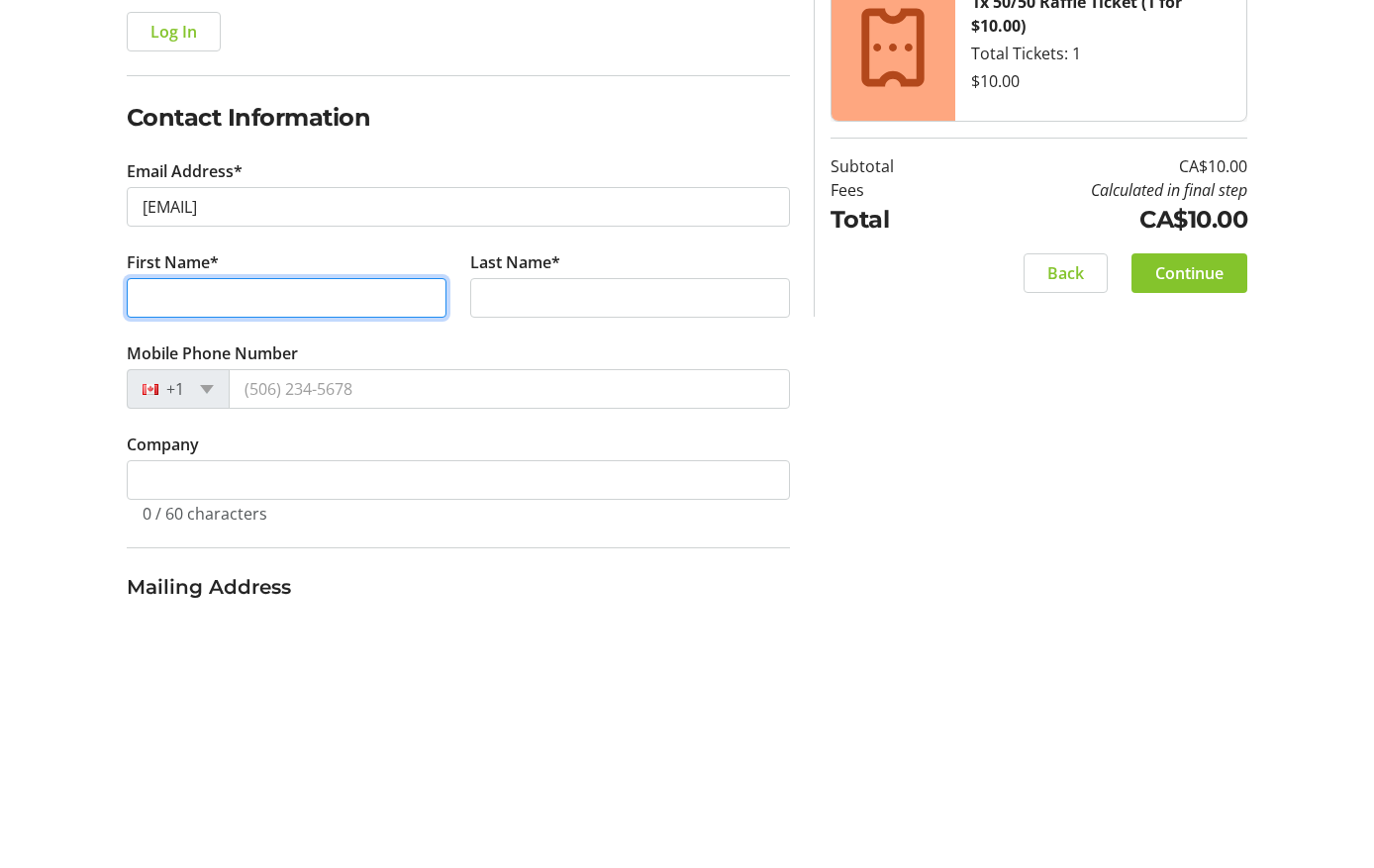 type on "[FIRST]" 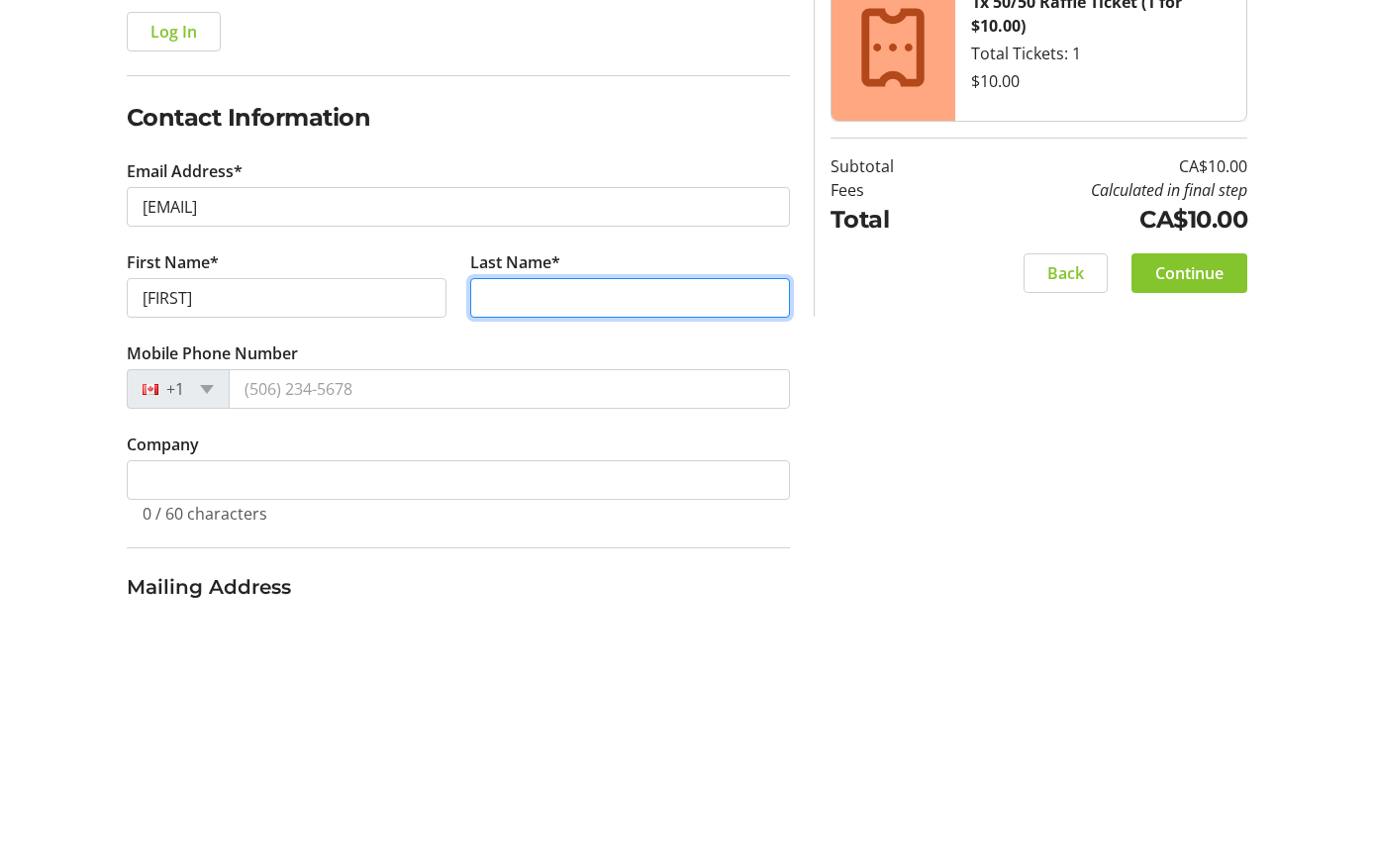 type on "[LAST]" 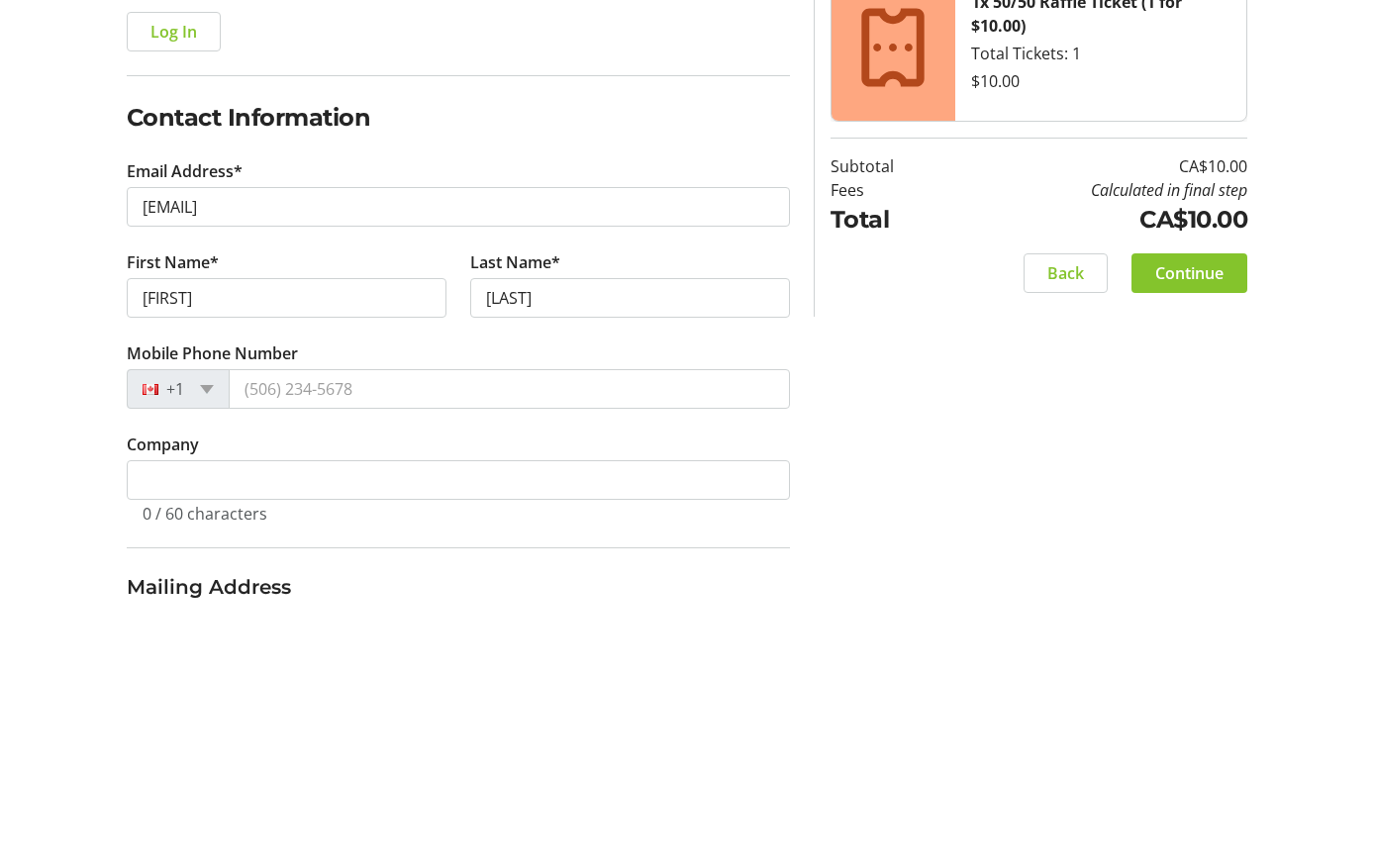 scroll, scrollTop: 338, scrollLeft: 0, axis: vertical 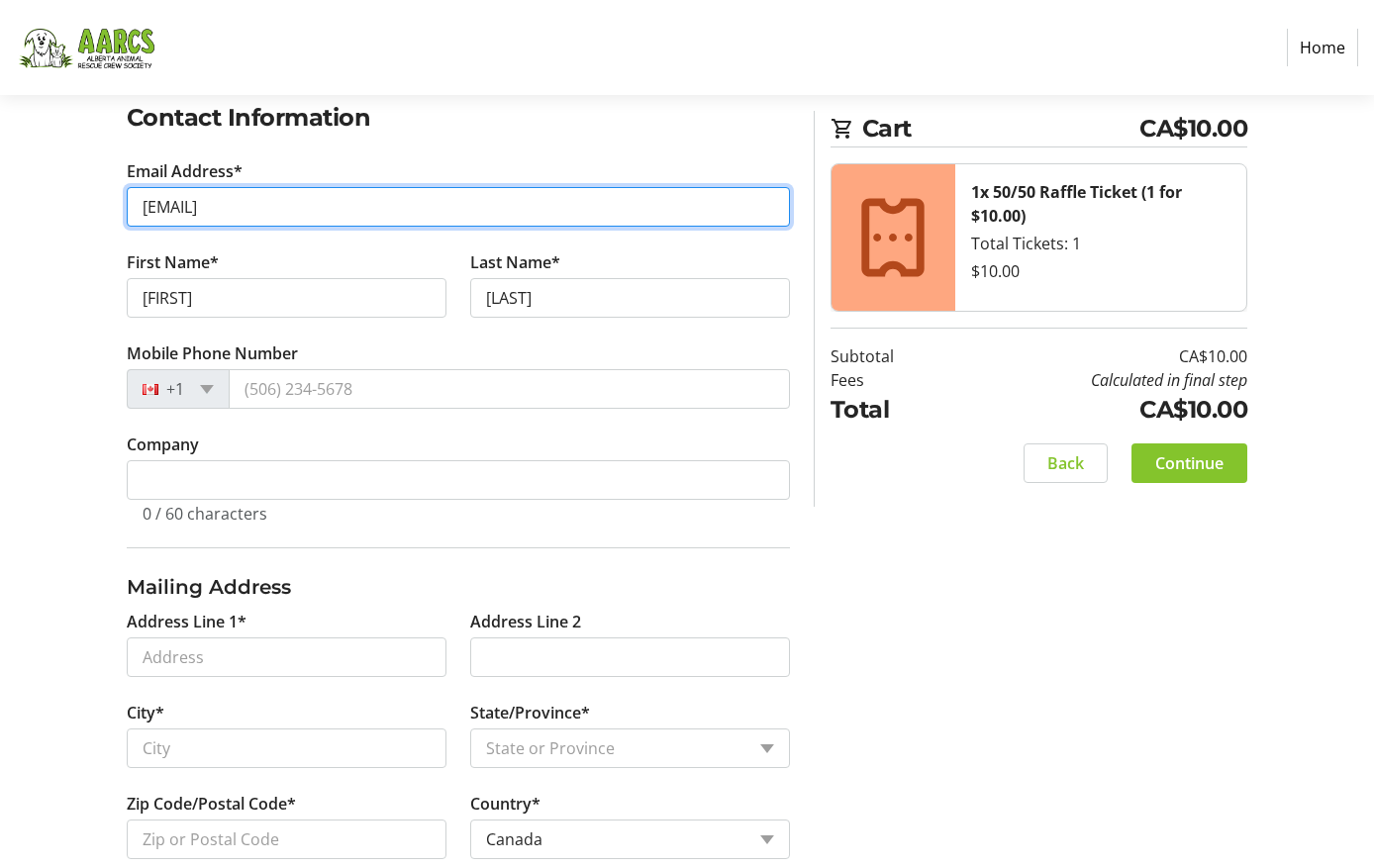 click on "[EMAIL]" at bounding box center (458, 207) 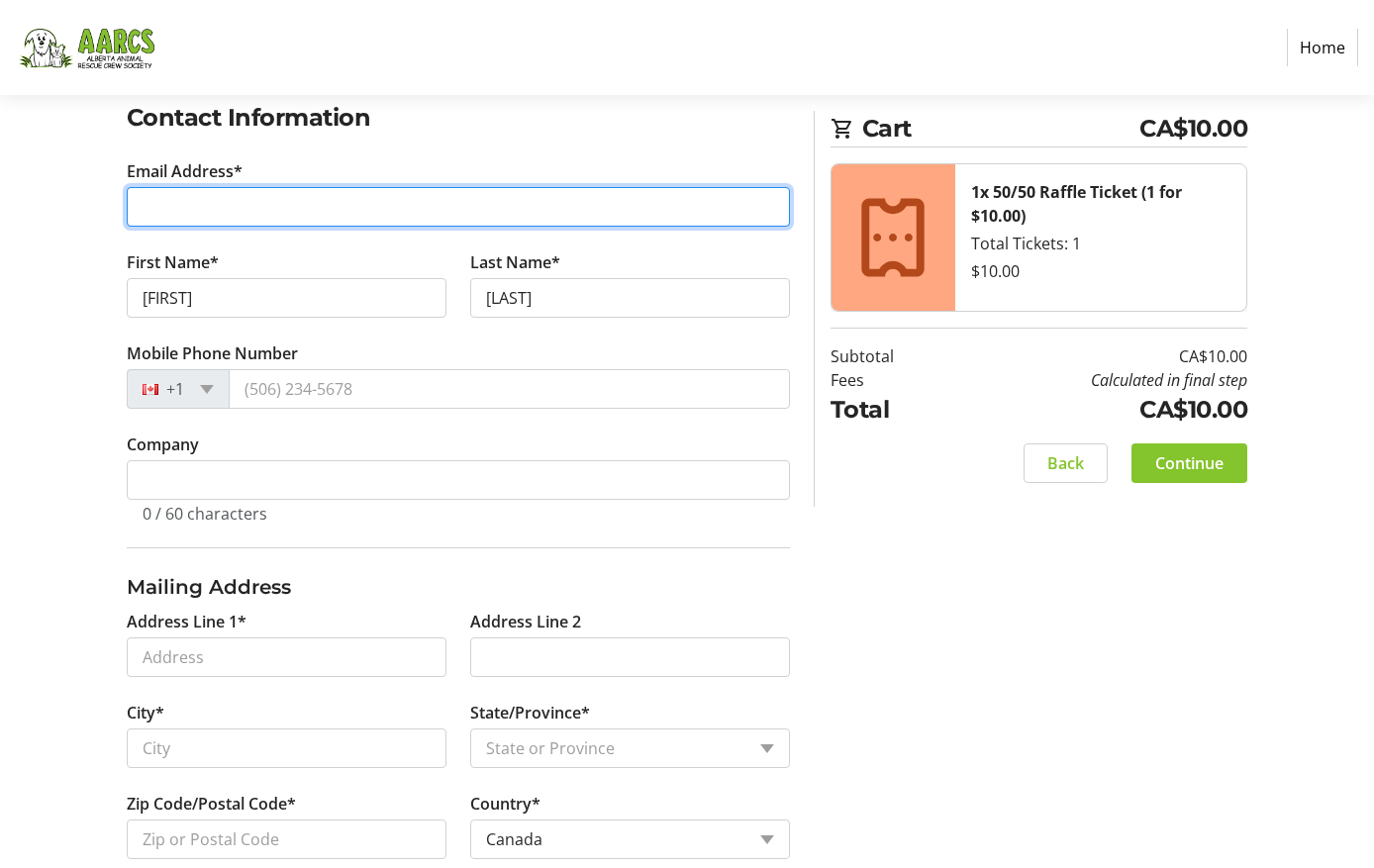 type on "[EMAIL]" 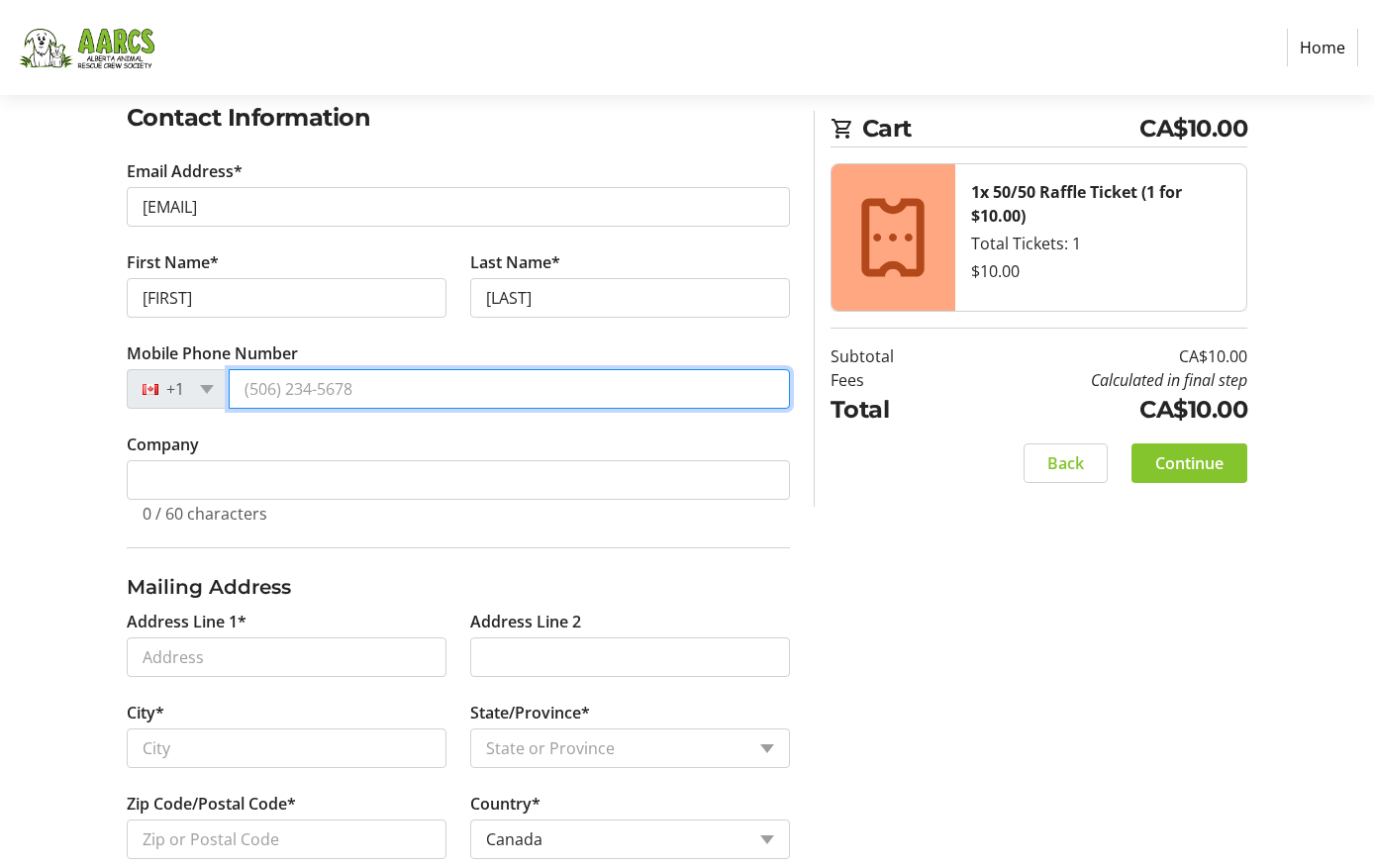 click on "Mobile Phone Number" at bounding box center (509, 389) 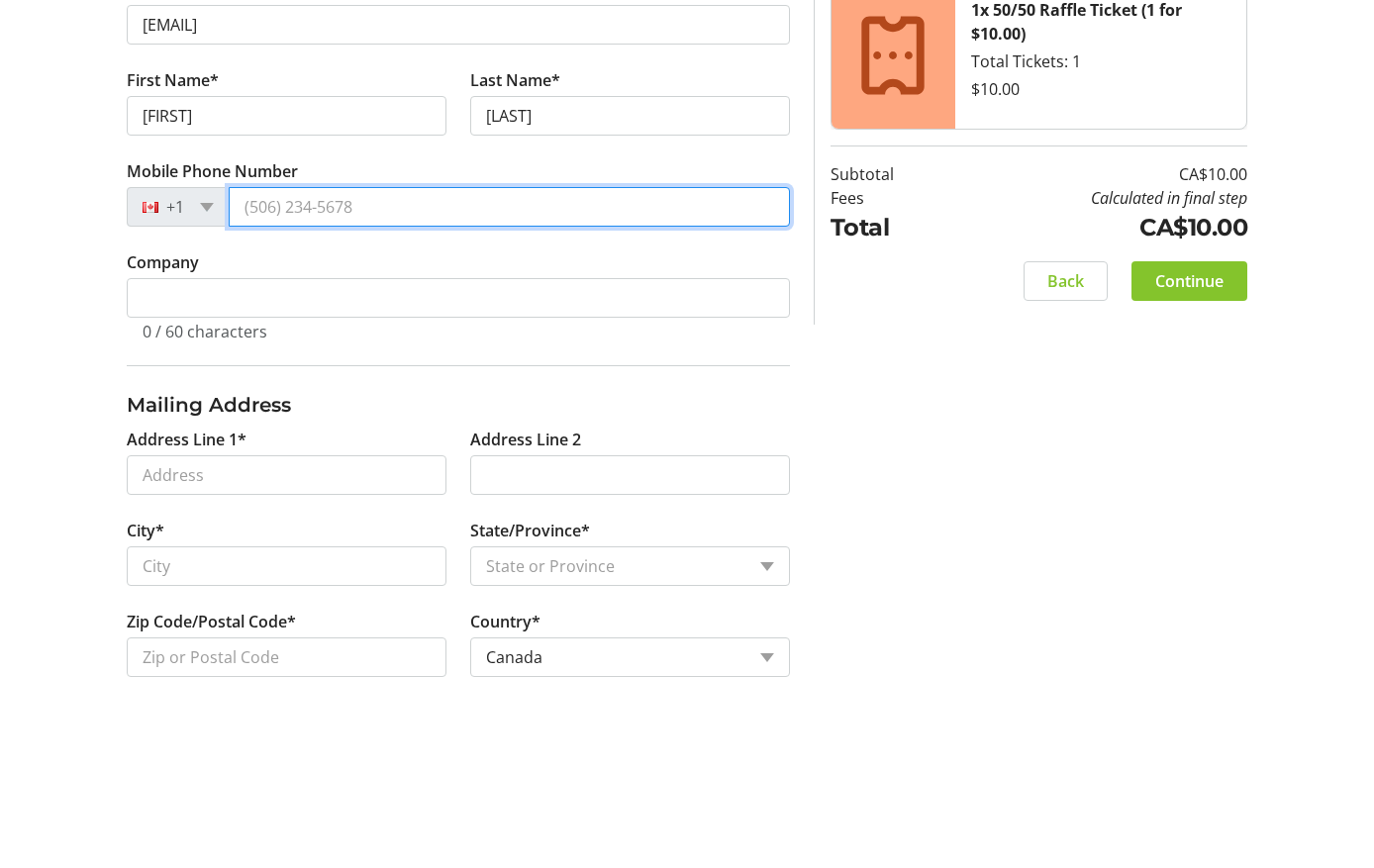 type on "([PHONE])" 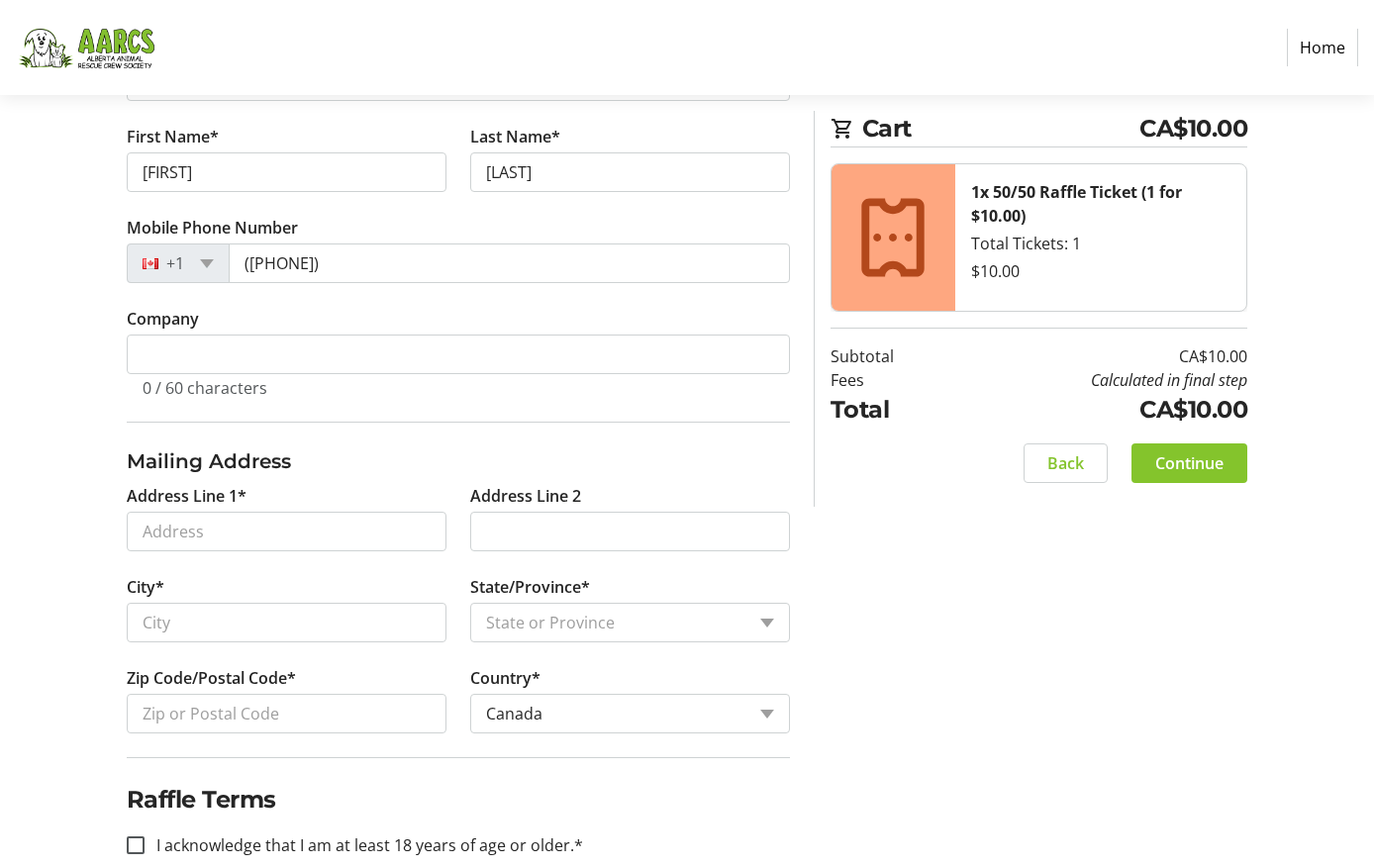 scroll, scrollTop: 464, scrollLeft: 0, axis: vertical 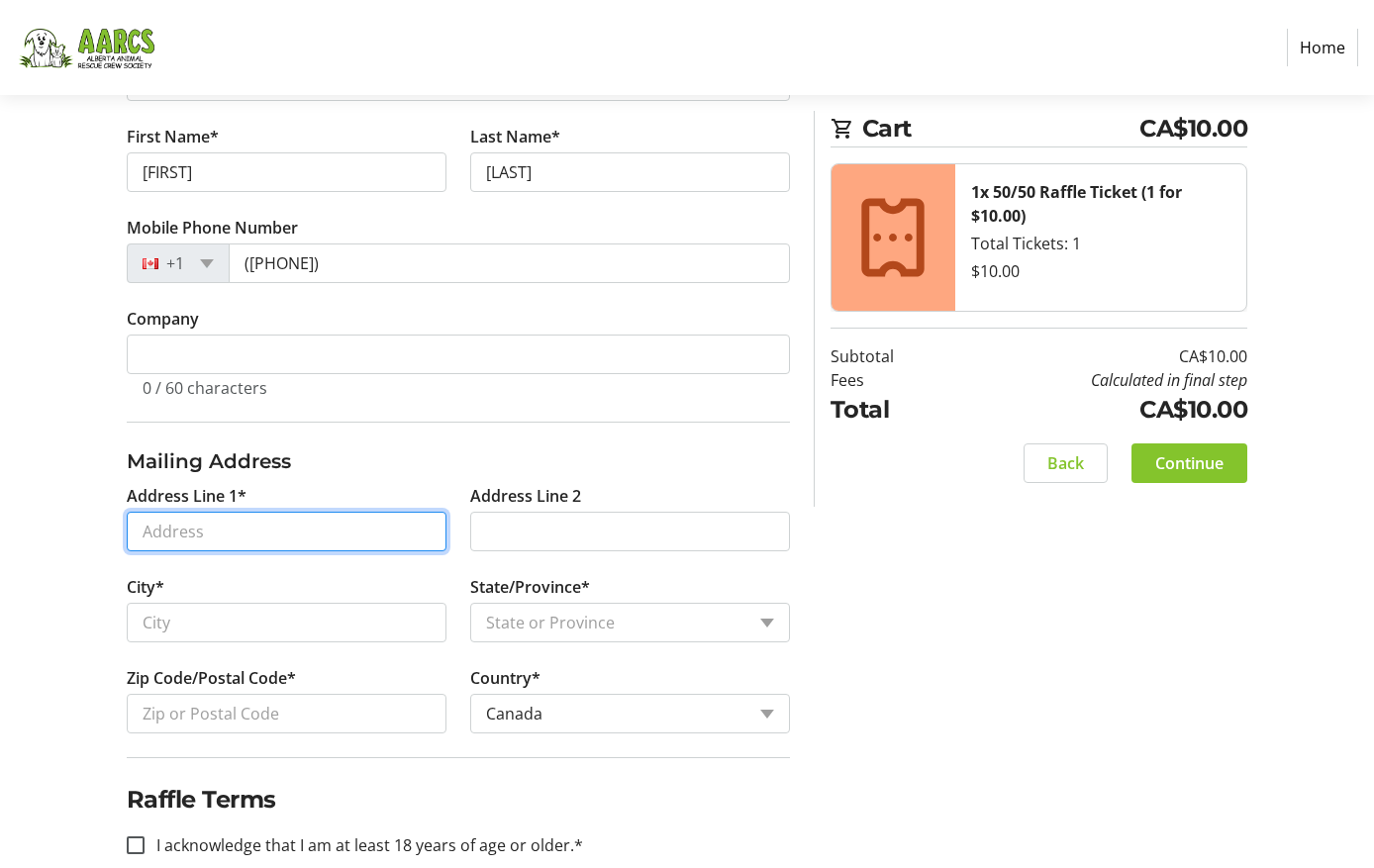 click on "Address Line 1*" at bounding box center (286, 531) 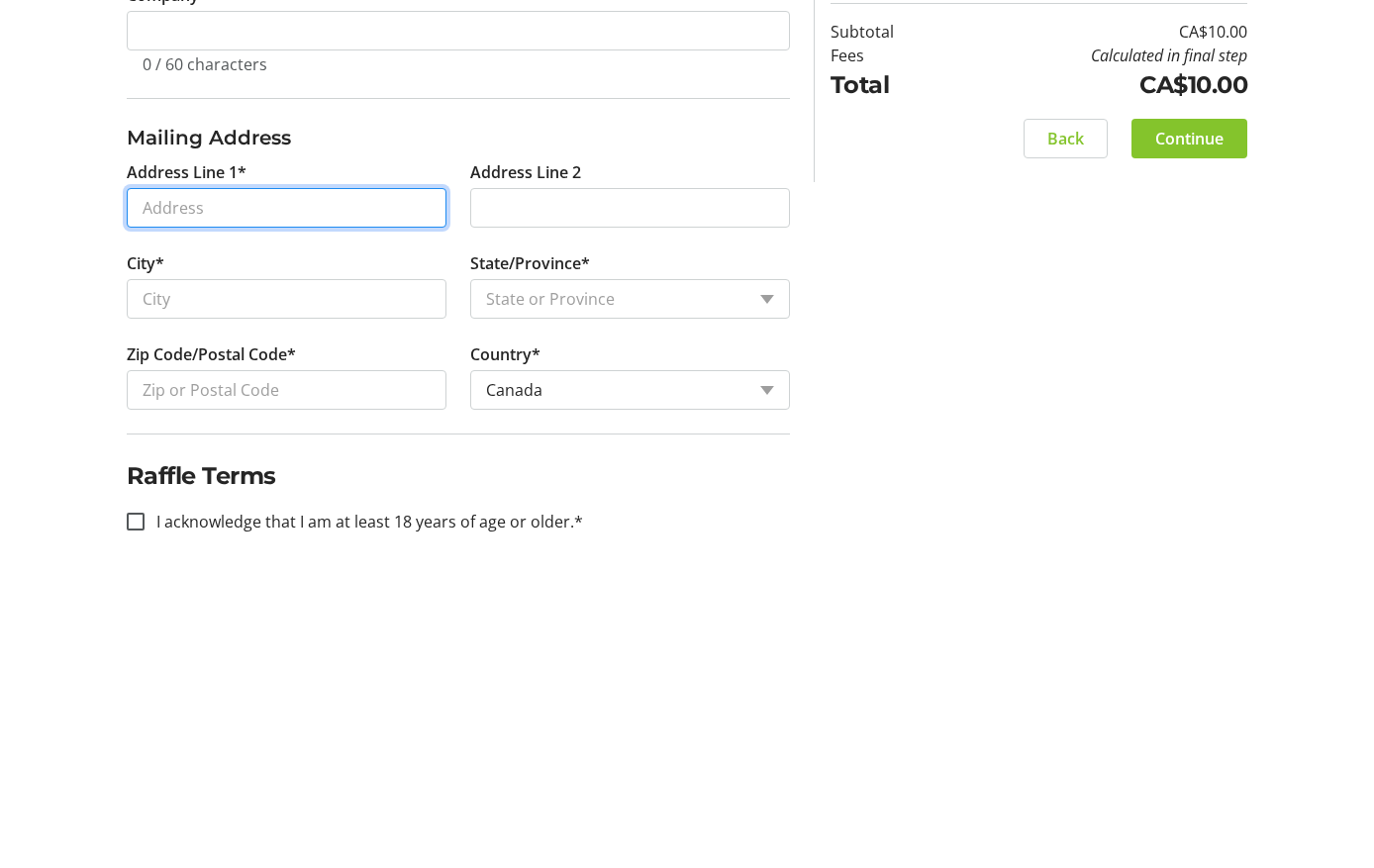 type on "[NUMBER] [STREET] [NEIGHBORHOOD]" 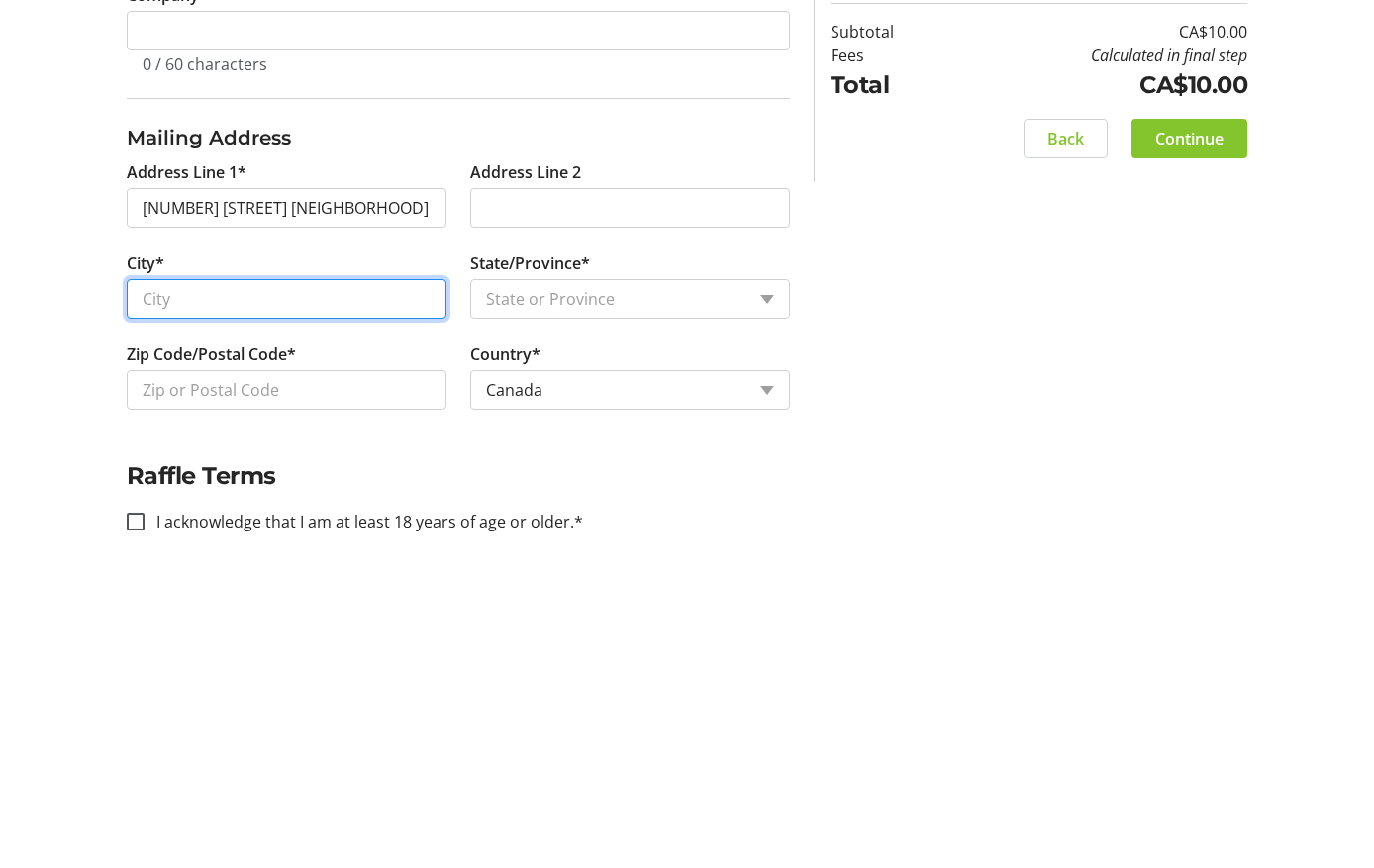 type on "[CITY]" 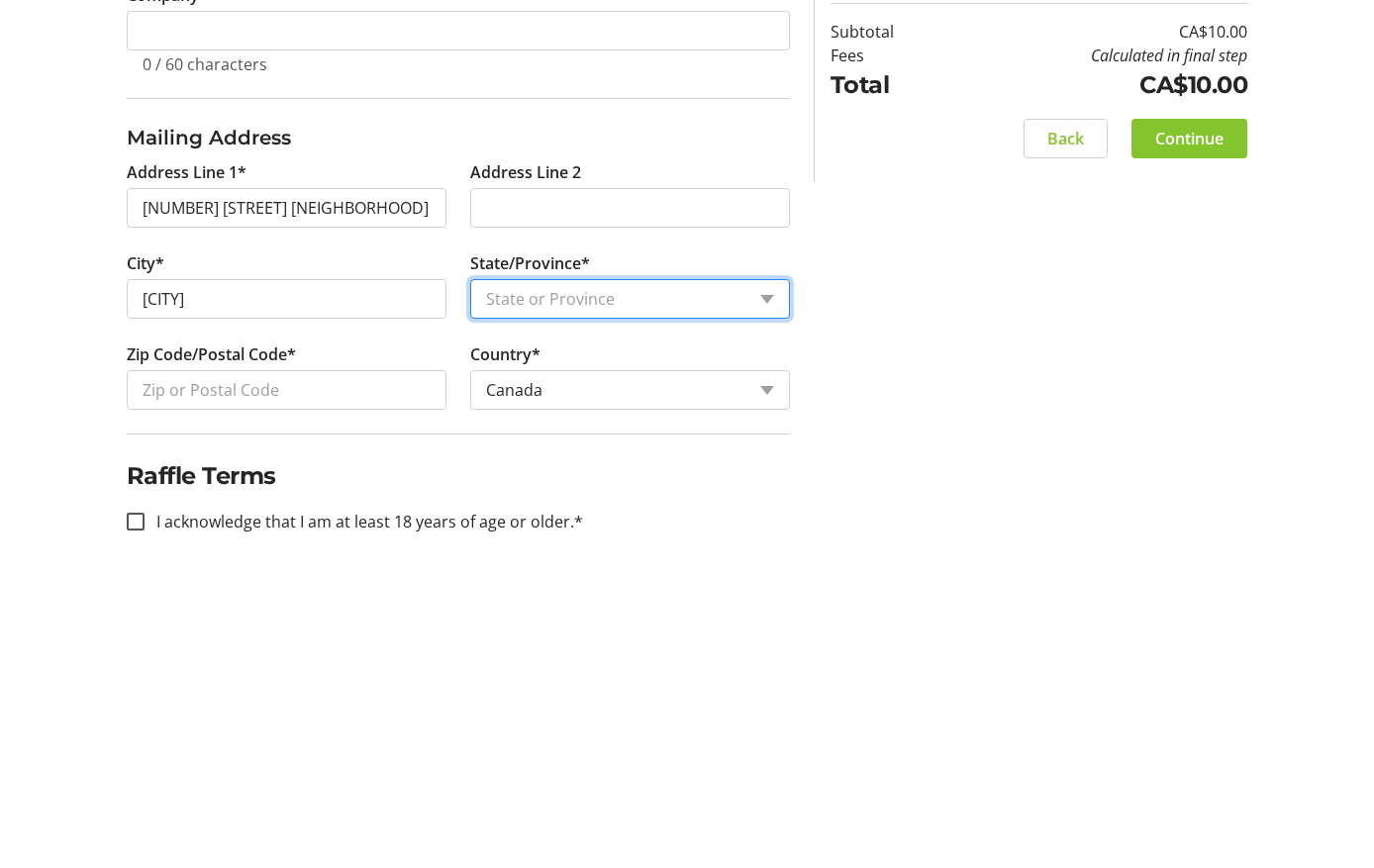 select on "AB" 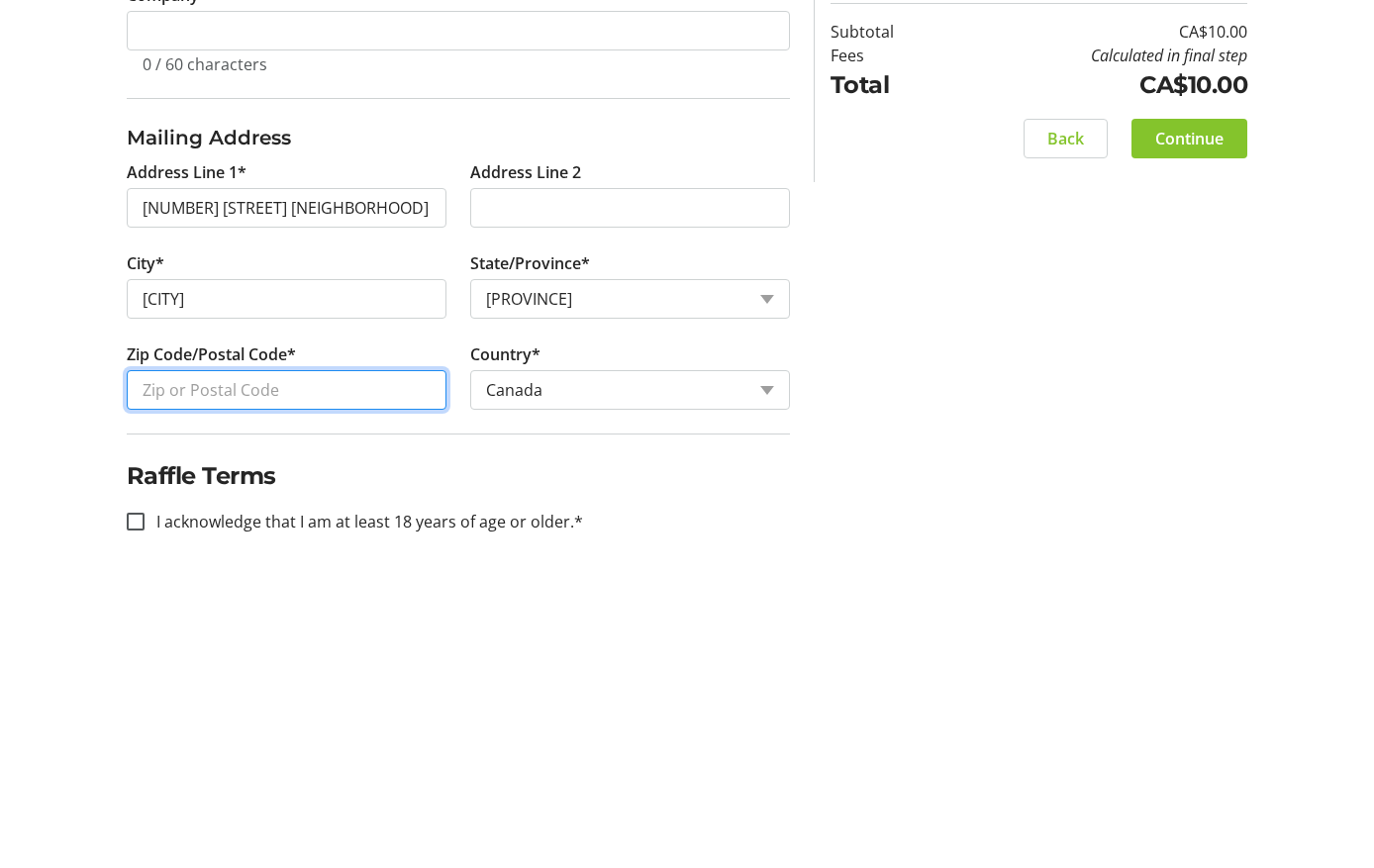 type on "[POSTAL_CODE]" 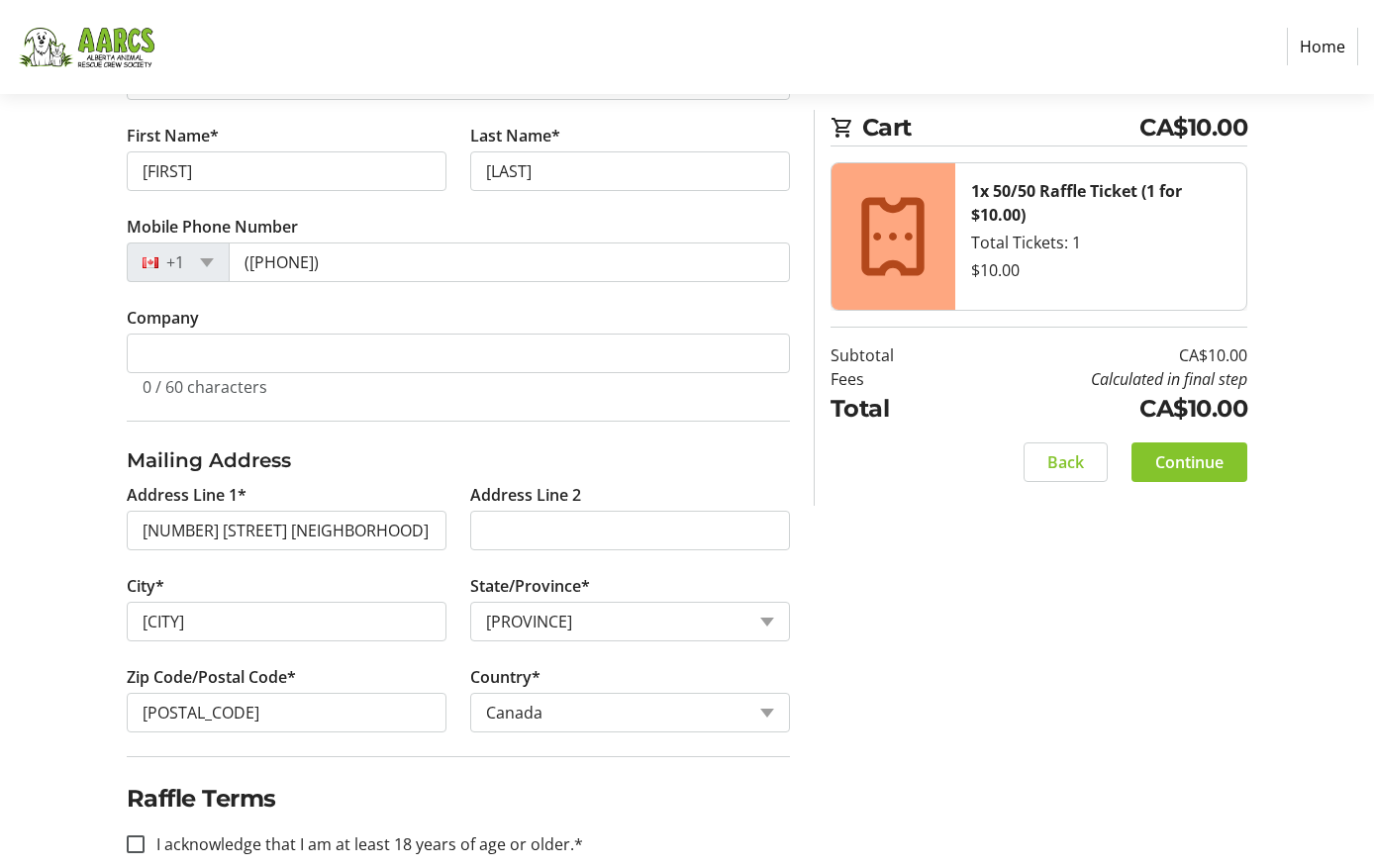 scroll, scrollTop: 464, scrollLeft: 0, axis: vertical 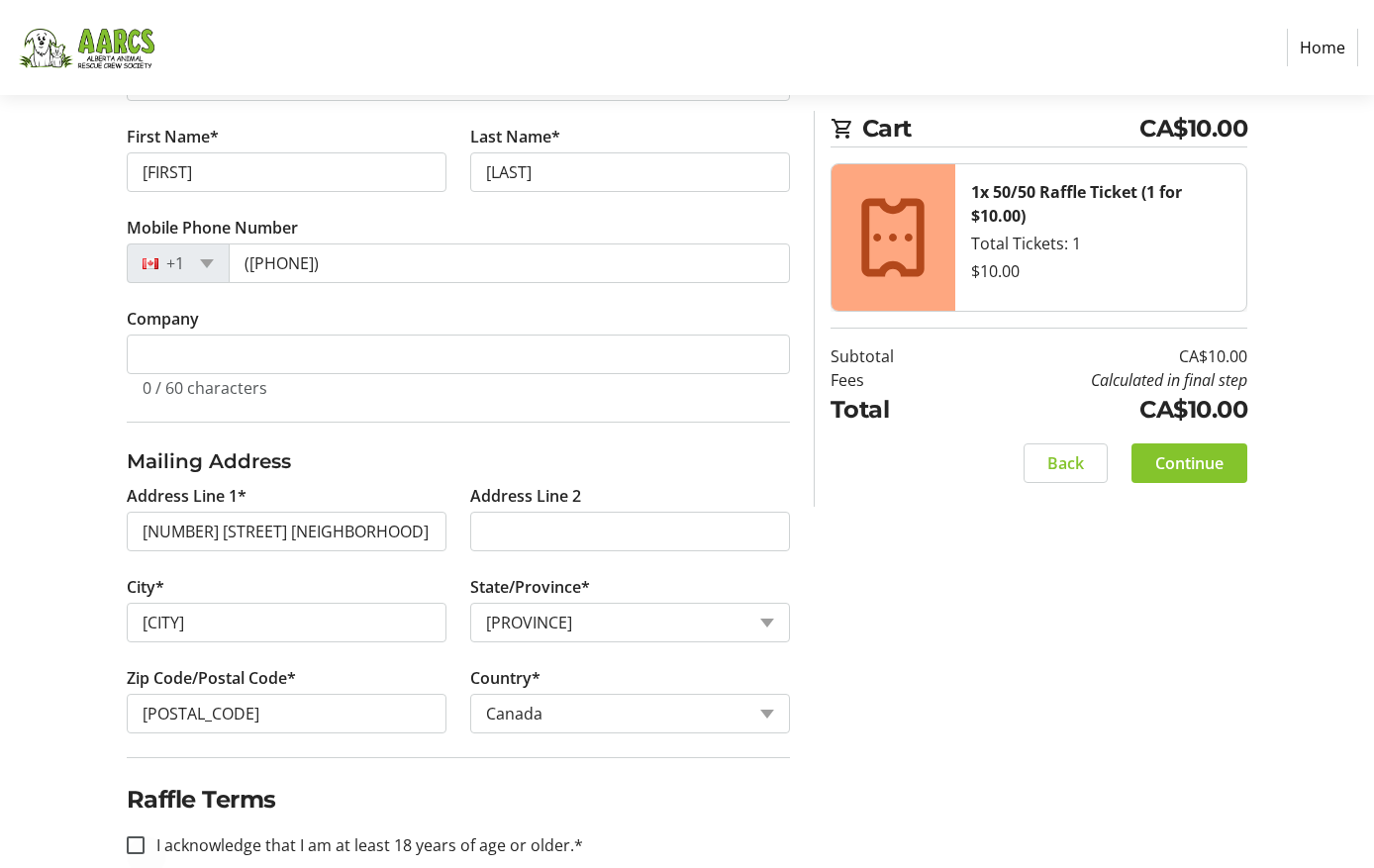 click at bounding box center (136, 845) 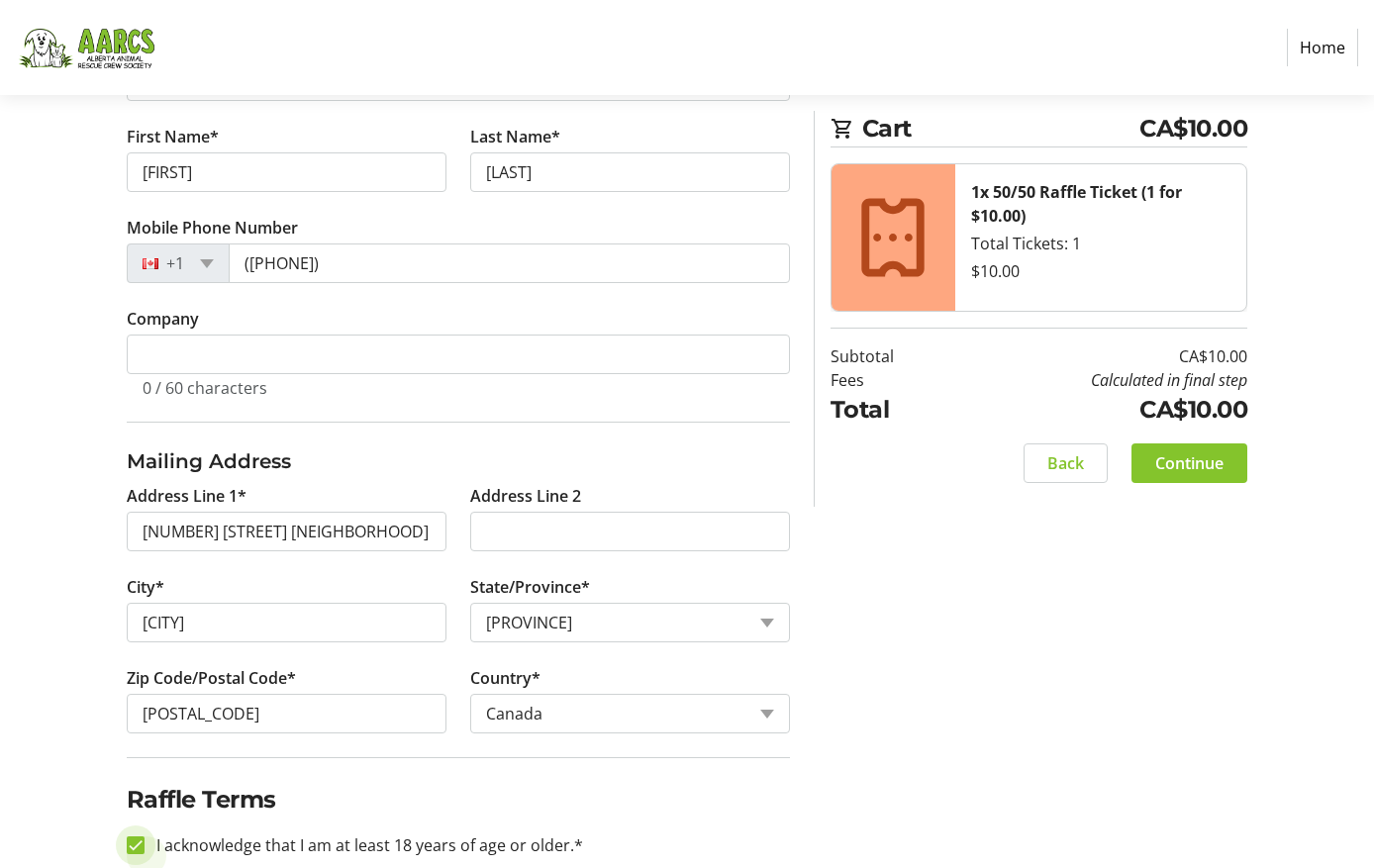 checkbox on "true" 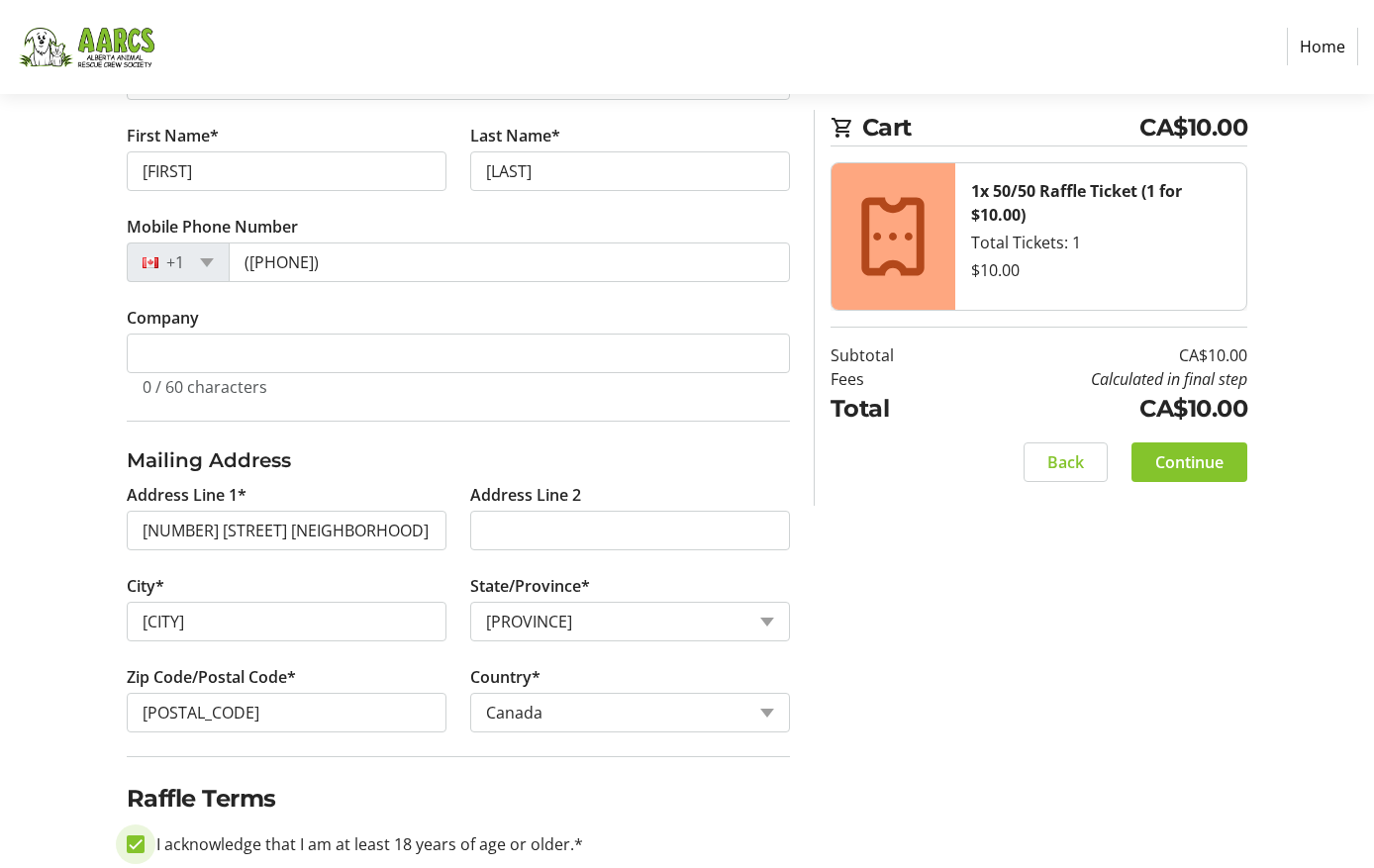 scroll, scrollTop: 464, scrollLeft: 0, axis: vertical 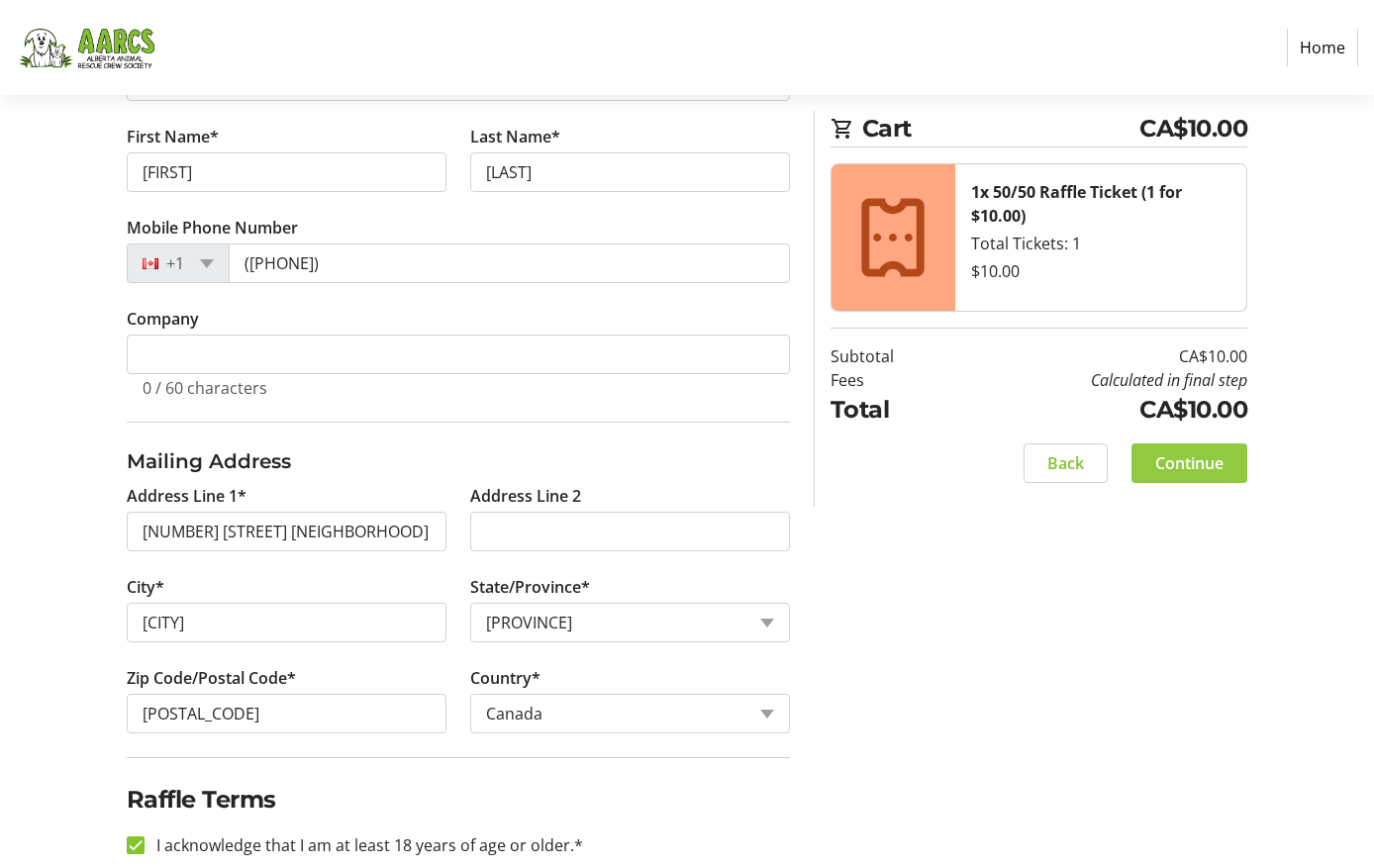 click on "Continue" 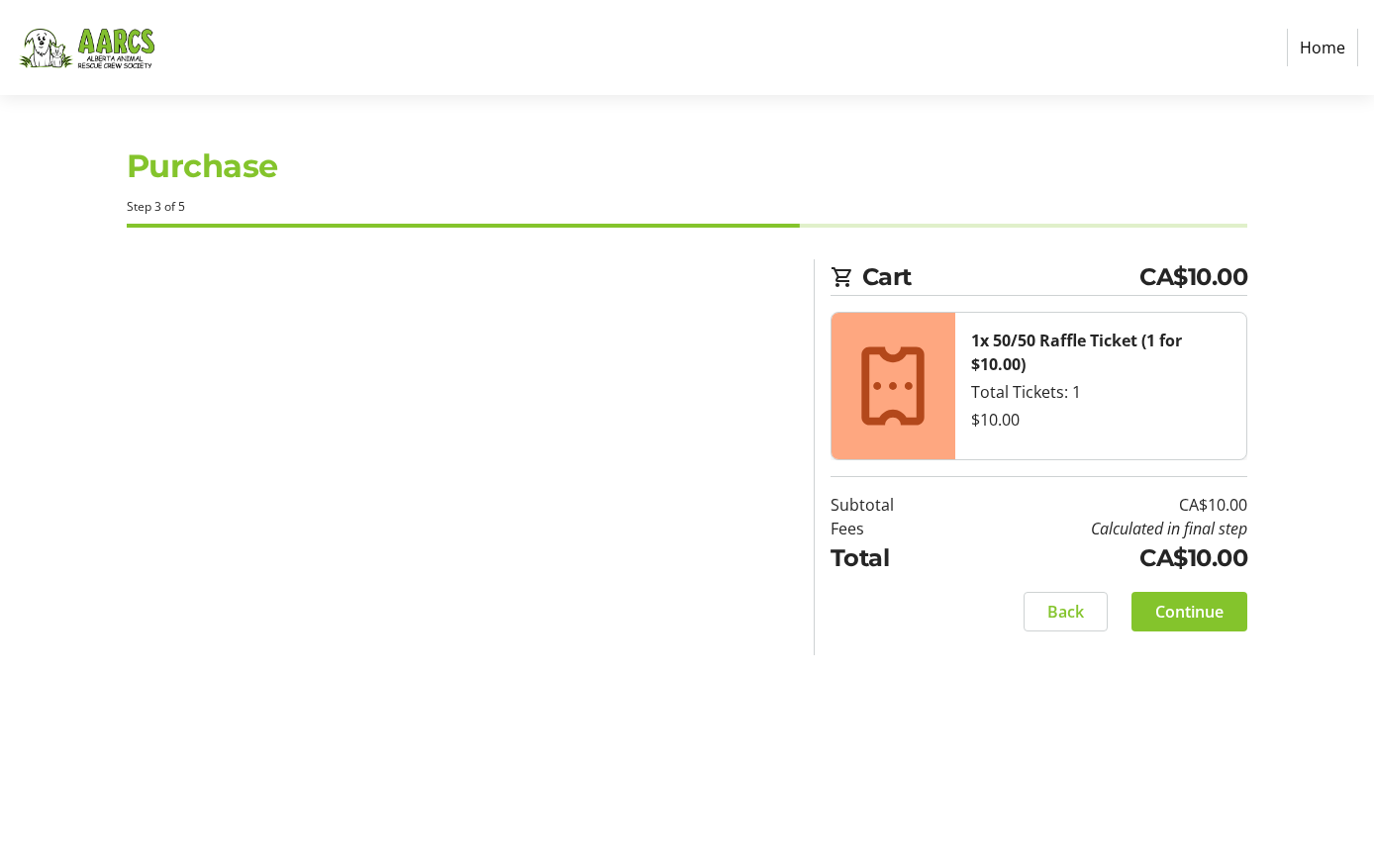 scroll, scrollTop: 0, scrollLeft: 0, axis: both 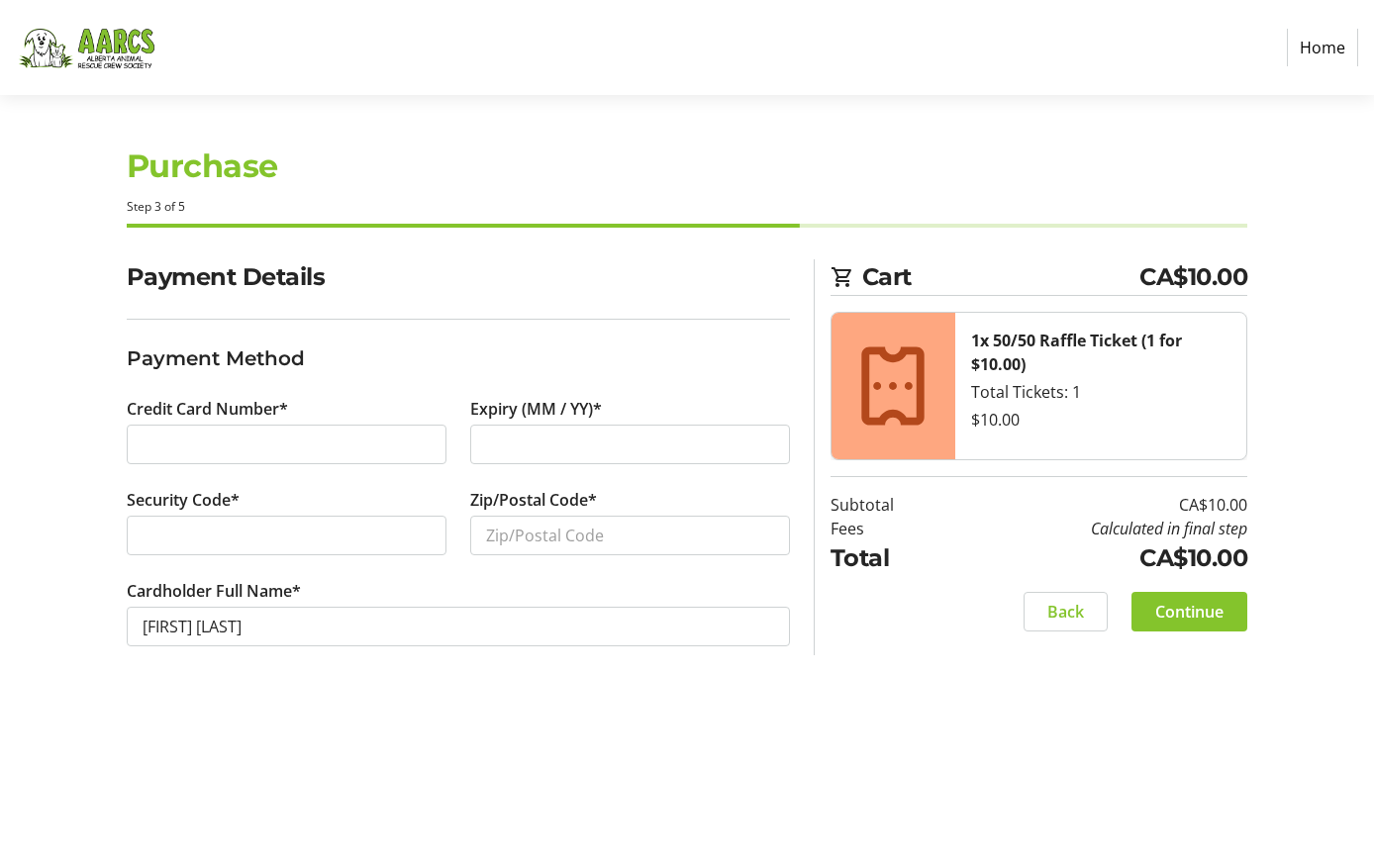 click at bounding box center (286, 444) 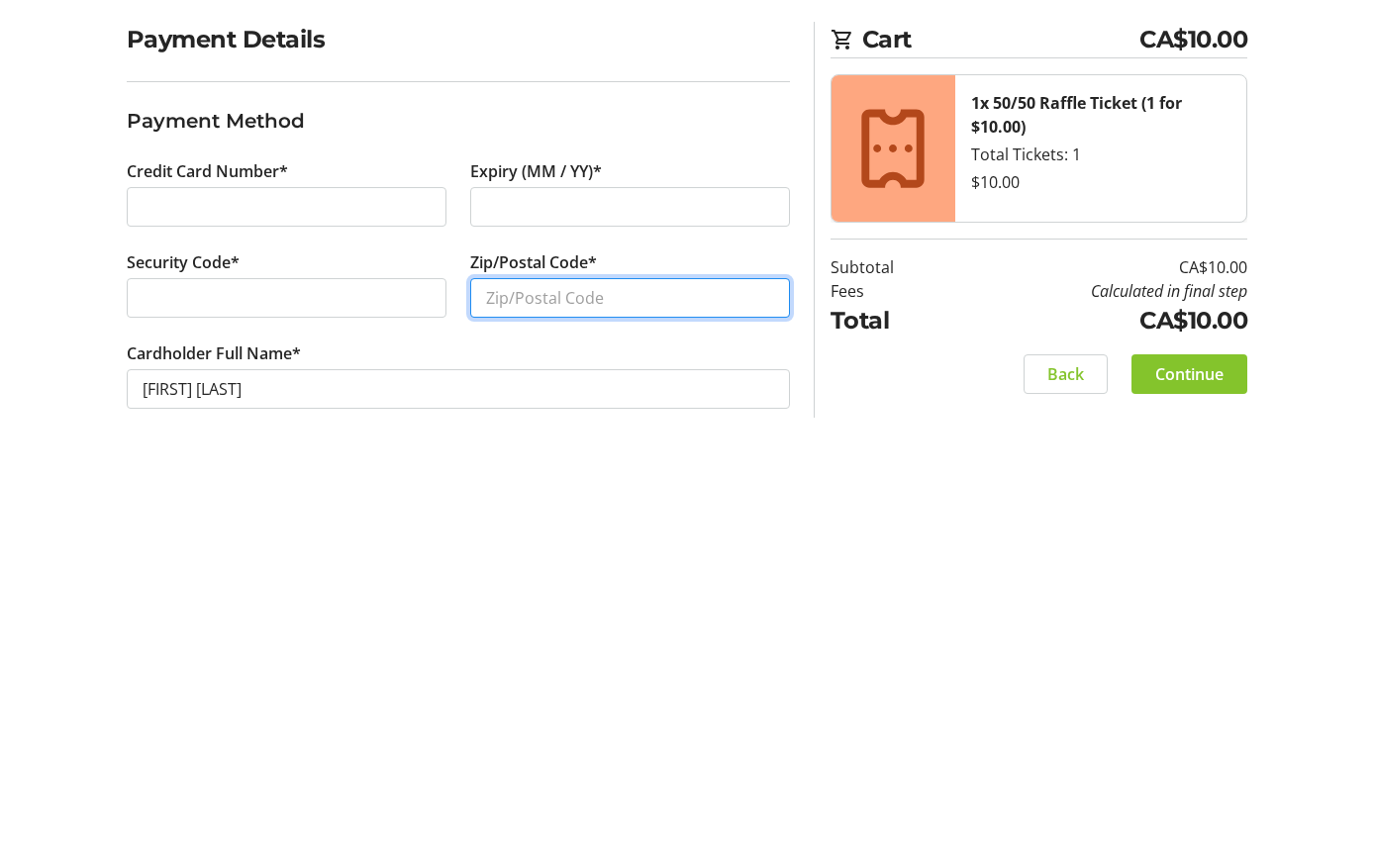 click on "Zip/Postal Code*" at bounding box center [630, 535] 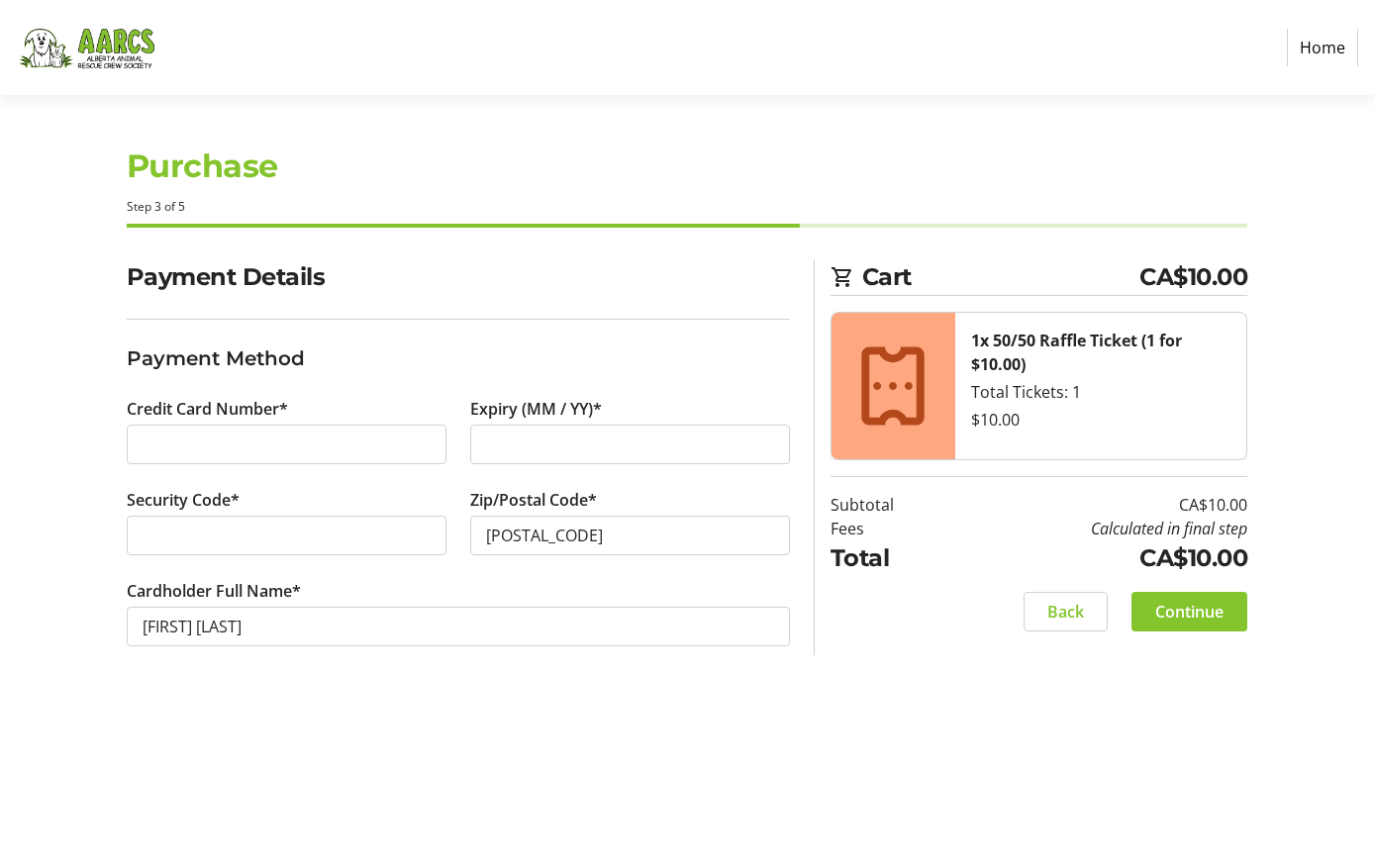 click on "Continue" 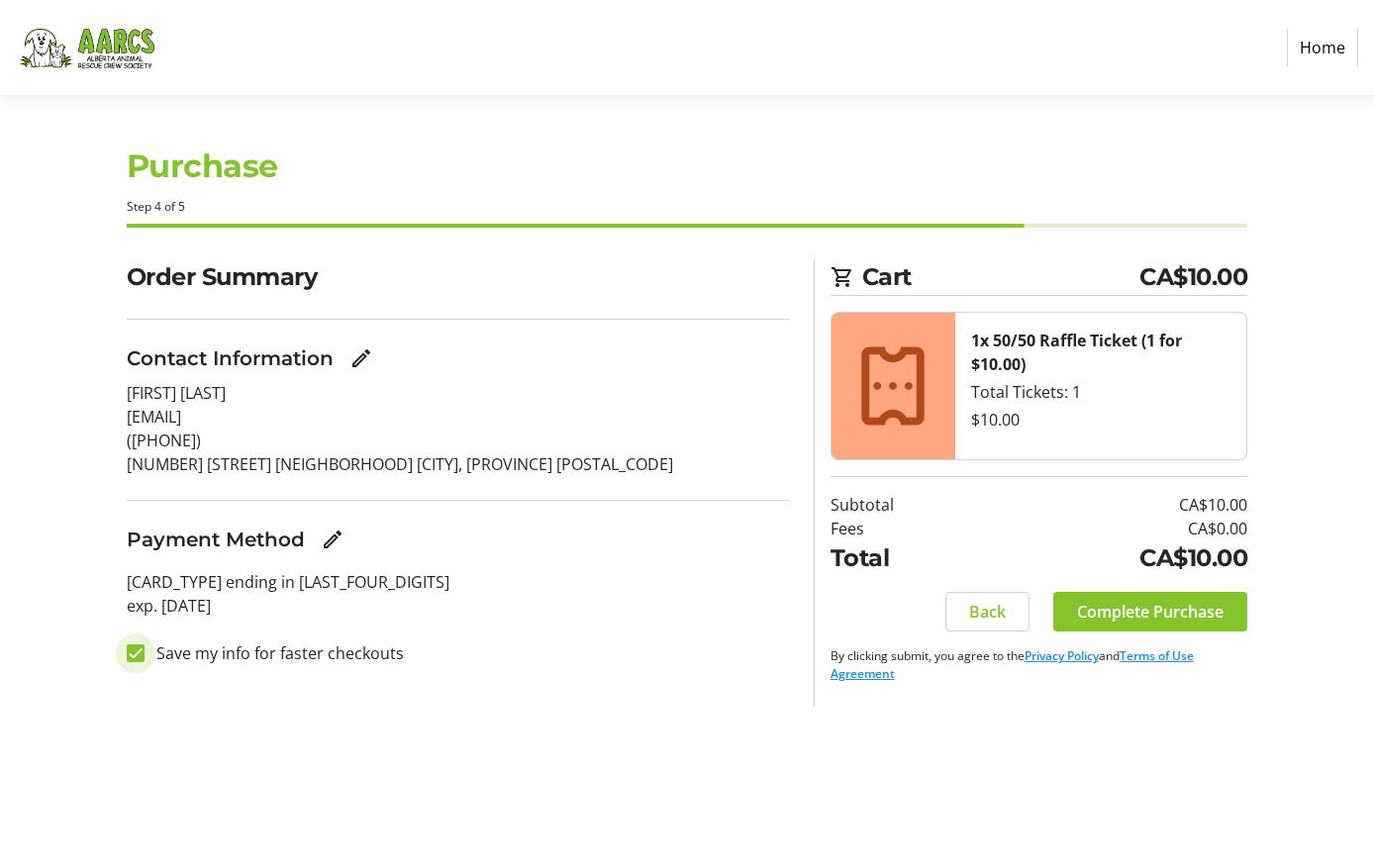 click on "Save my info for faster checkouts" at bounding box center [136, 653] 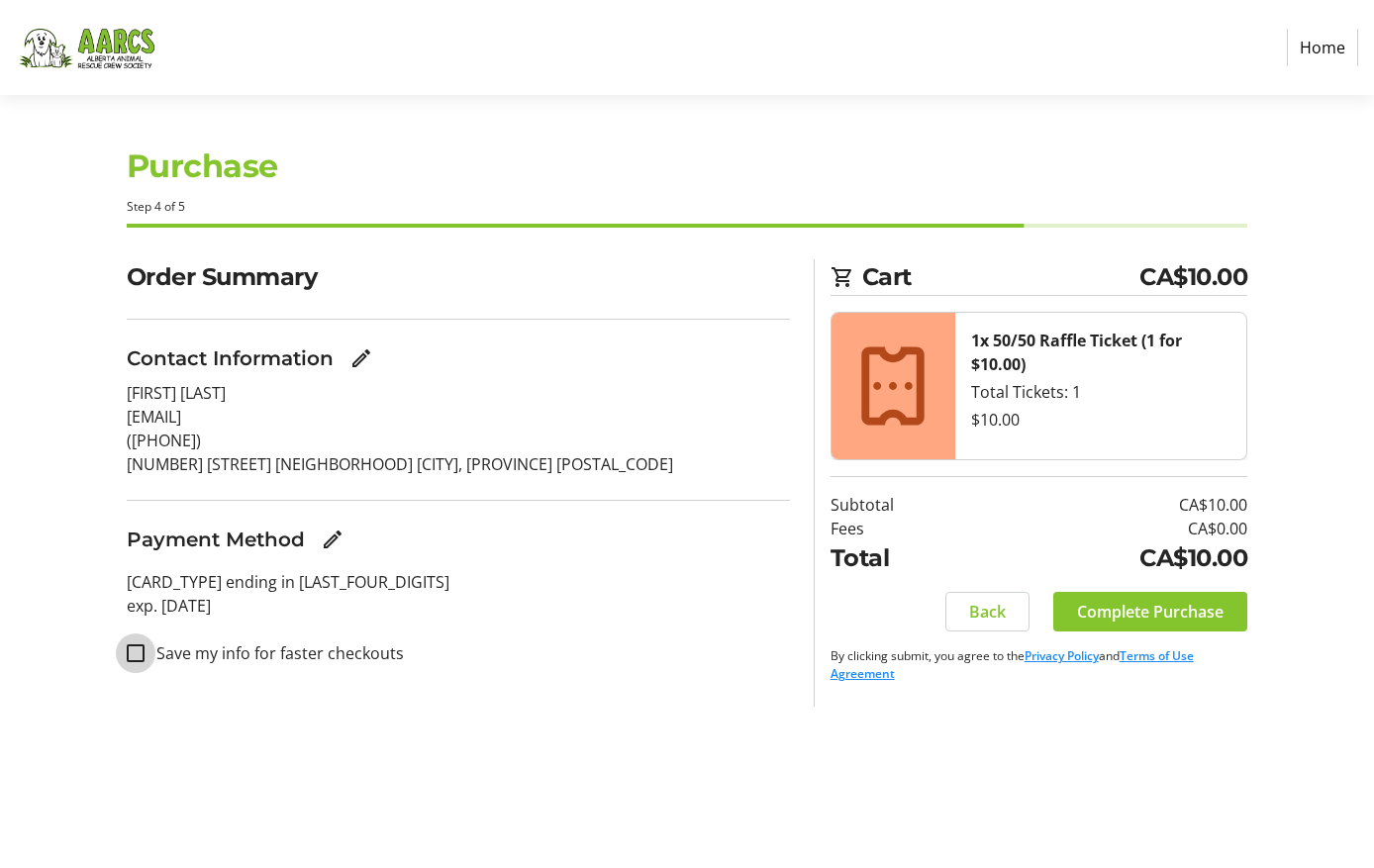 checkbox on "false" 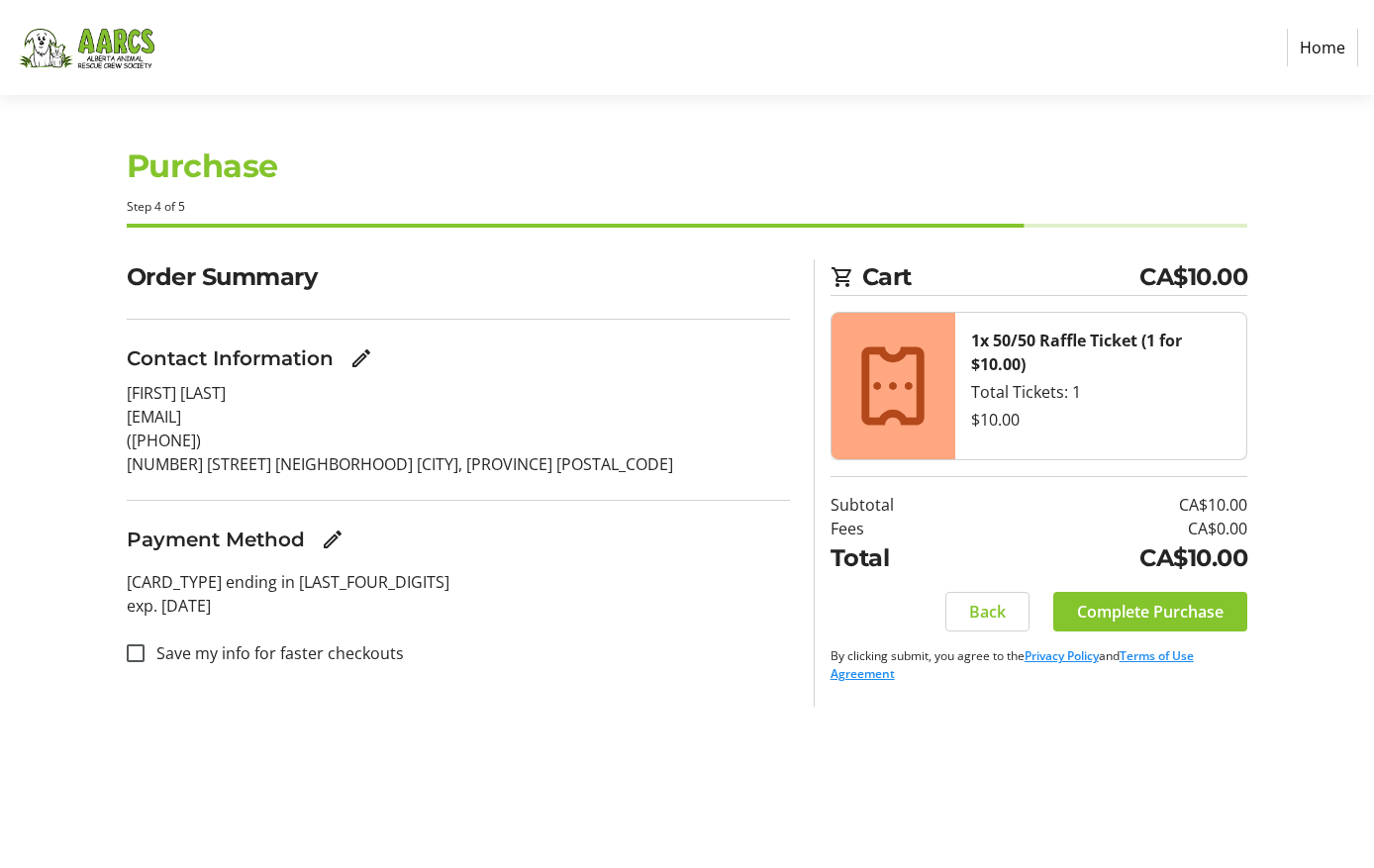 click on "Complete Purchase" 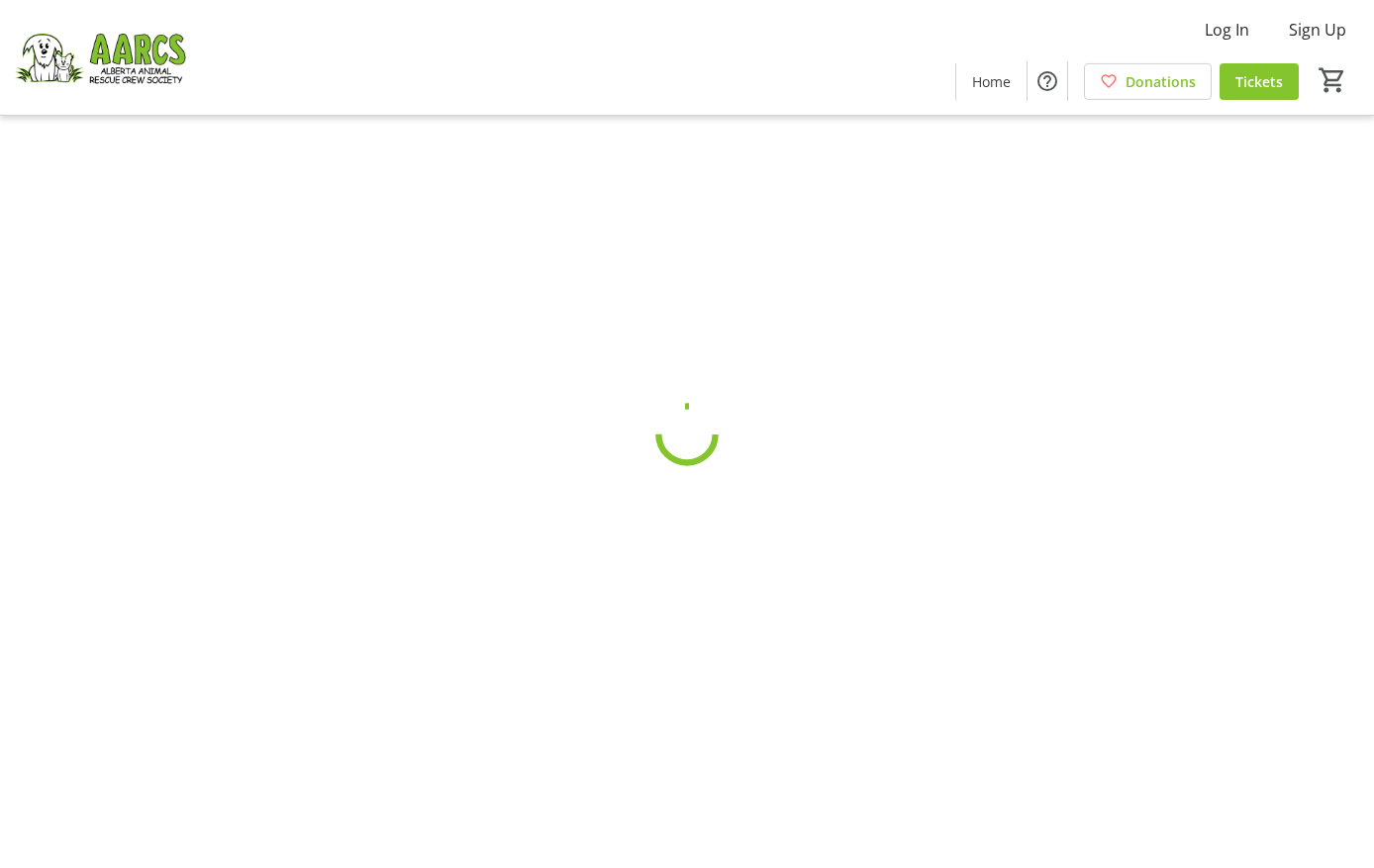 scroll, scrollTop: 5, scrollLeft: 0, axis: vertical 